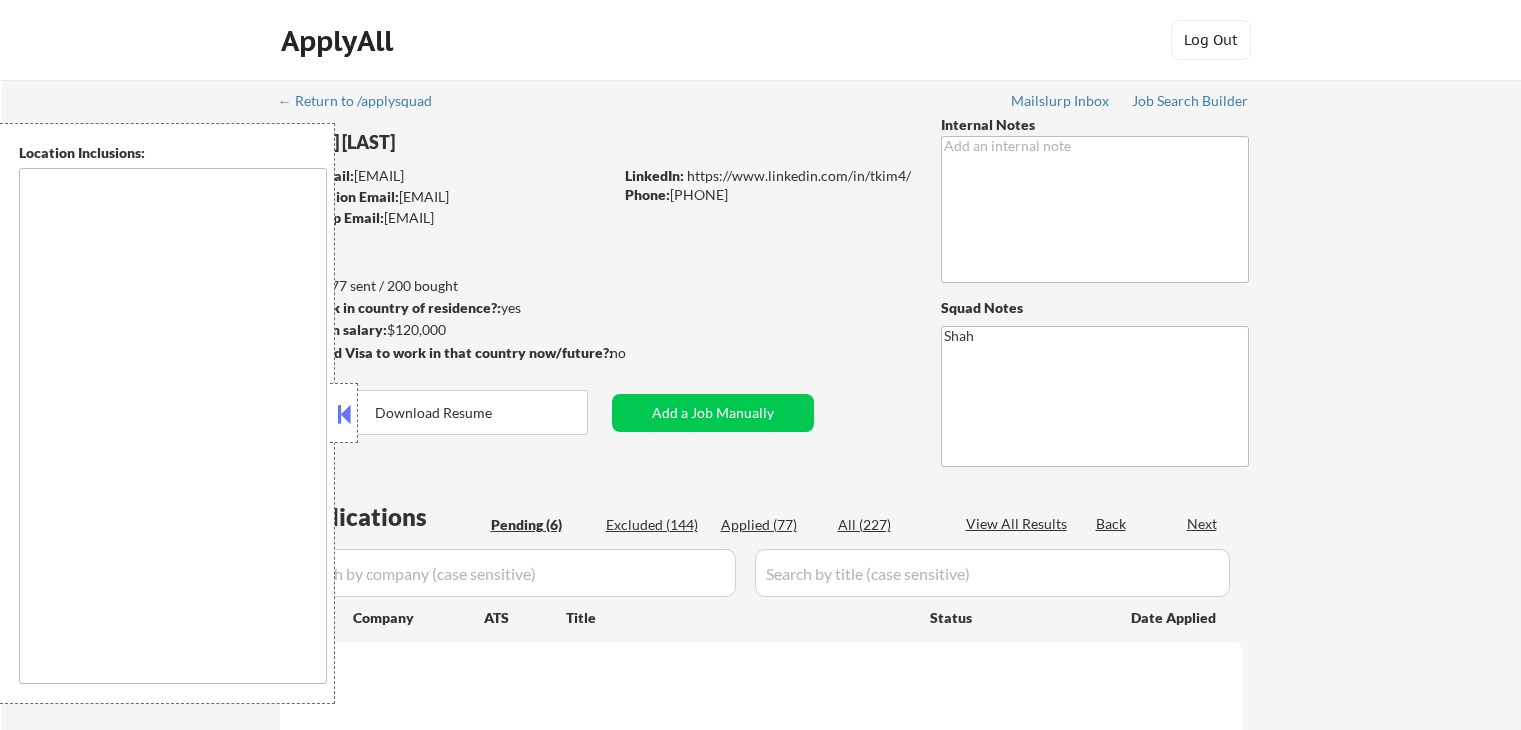 scroll, scrollTop: 0, scrollLeft: 0, axis: both 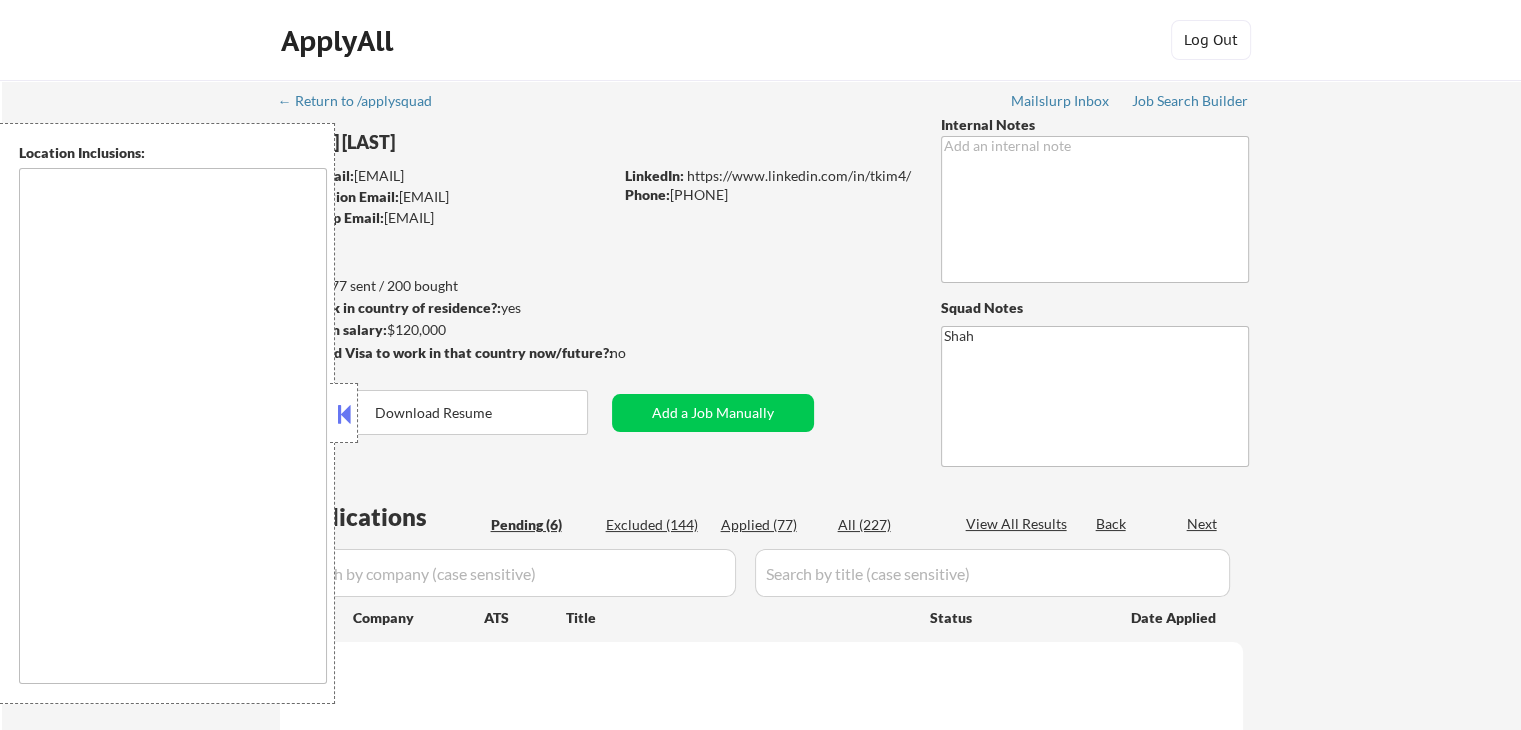 select on ""pending"" 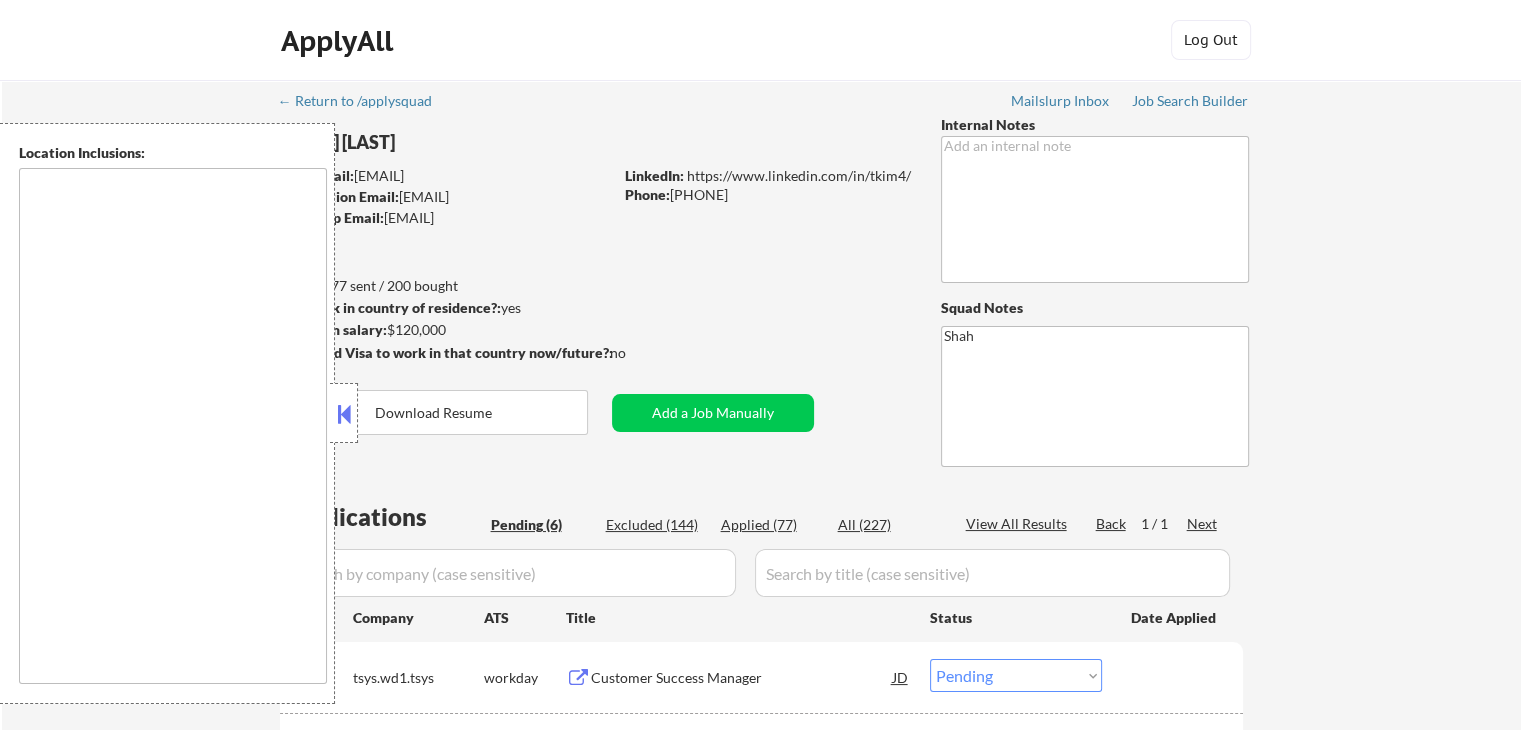 type on "[CITY], [STATE]   [CITY], [STATE]   [CITY], [STATE]   [CITY], [STATE]   [CITY], [STATE]   [CITY], [STATE]   [CITY], [STATE]   [CITY], [STATE]   [CITY], [STATE]   [CITY], [STATE]   [CITY], [STATE]   [CITY], [STATE]   [CITY], [STATE]   [CITY], [STATE]   [CITY], [STATE]   [CITY], [STATE]   [CITY], [STATE]   [CITY], [STATE]   [CITY], [STATE]   [CITY], [STATE]   [CITY], [STATE]   [CITY], [STATE]   [CITY], [STATE]   [CITY], [STATE]   [CITY], [STATE]   [CITY], [STATE]   [CITY], [STATE]   [CITY], [STATE]   [CITY], [STATE]   [CITY], [STATE]" 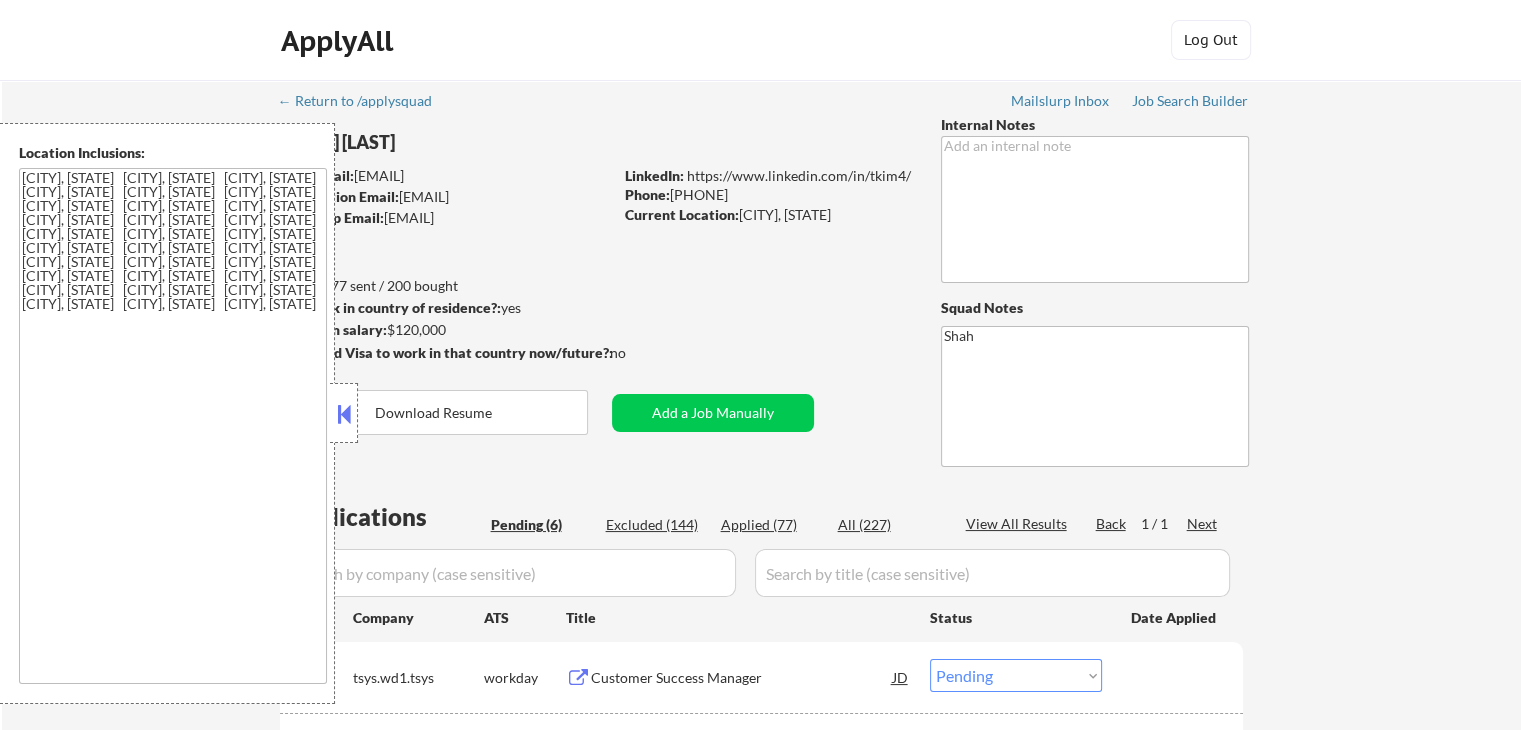 click at bounding box center [344, 414] 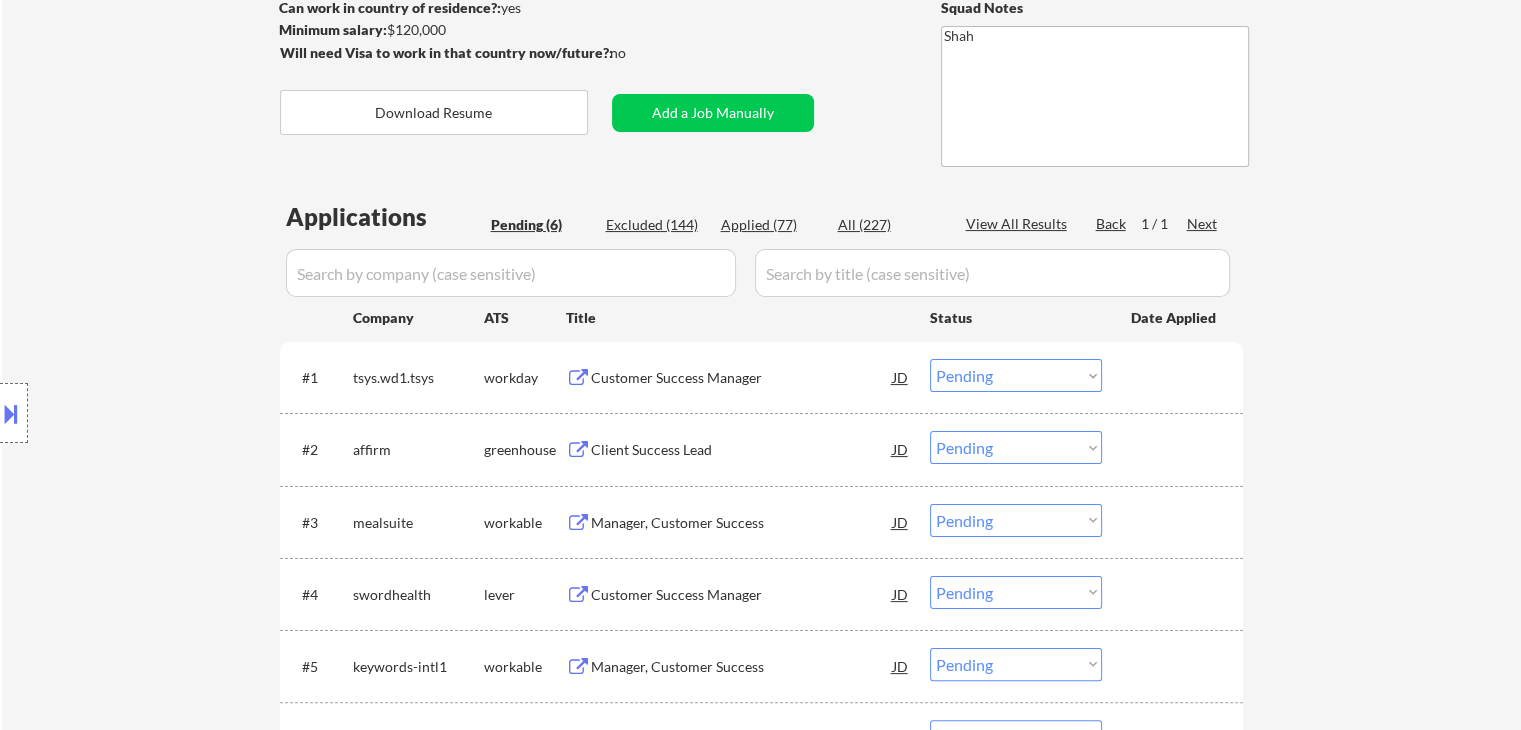 scroll, scrollTop: 500, scrollLeft: 0, axis: vertical 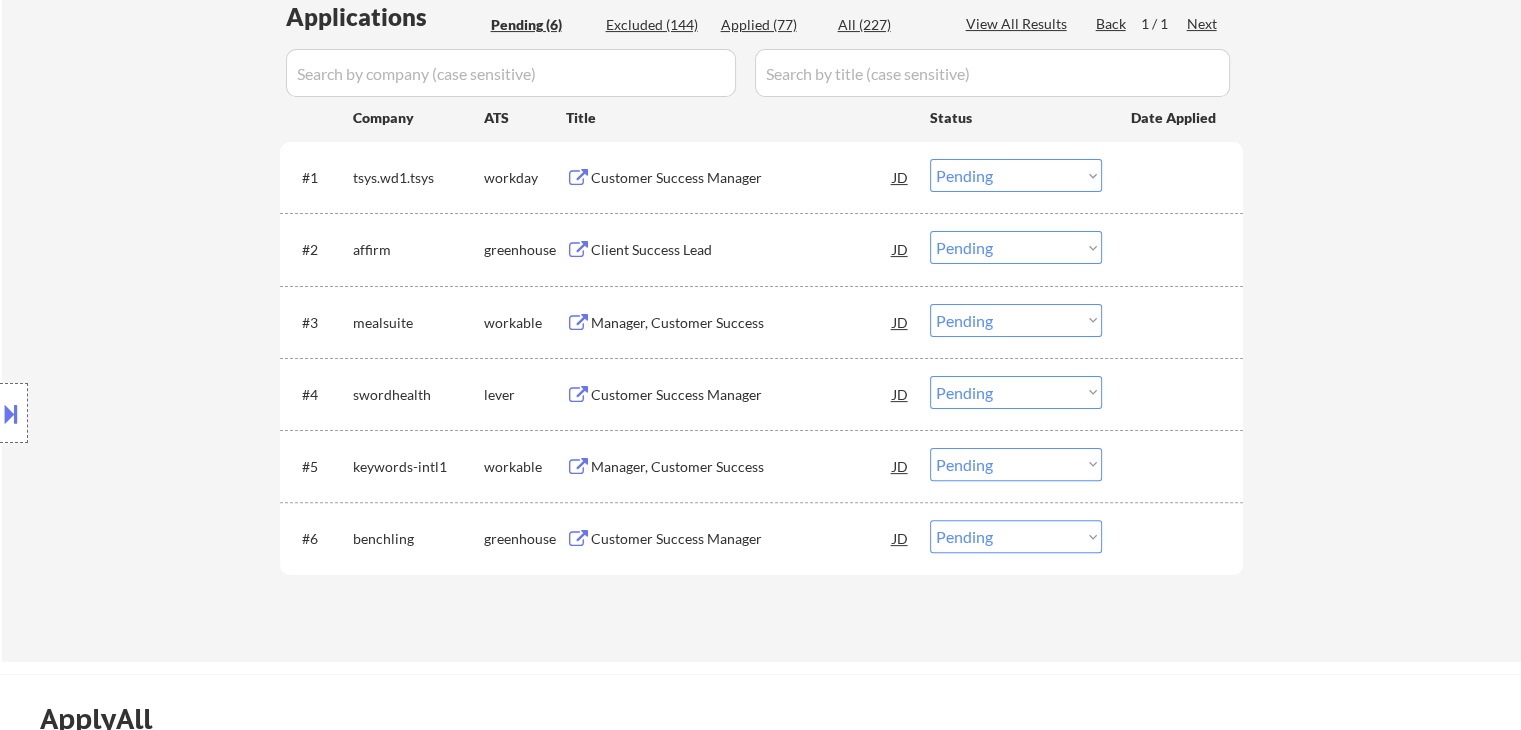 click on "Customer Success Manager" at bounding box center (742, 539) 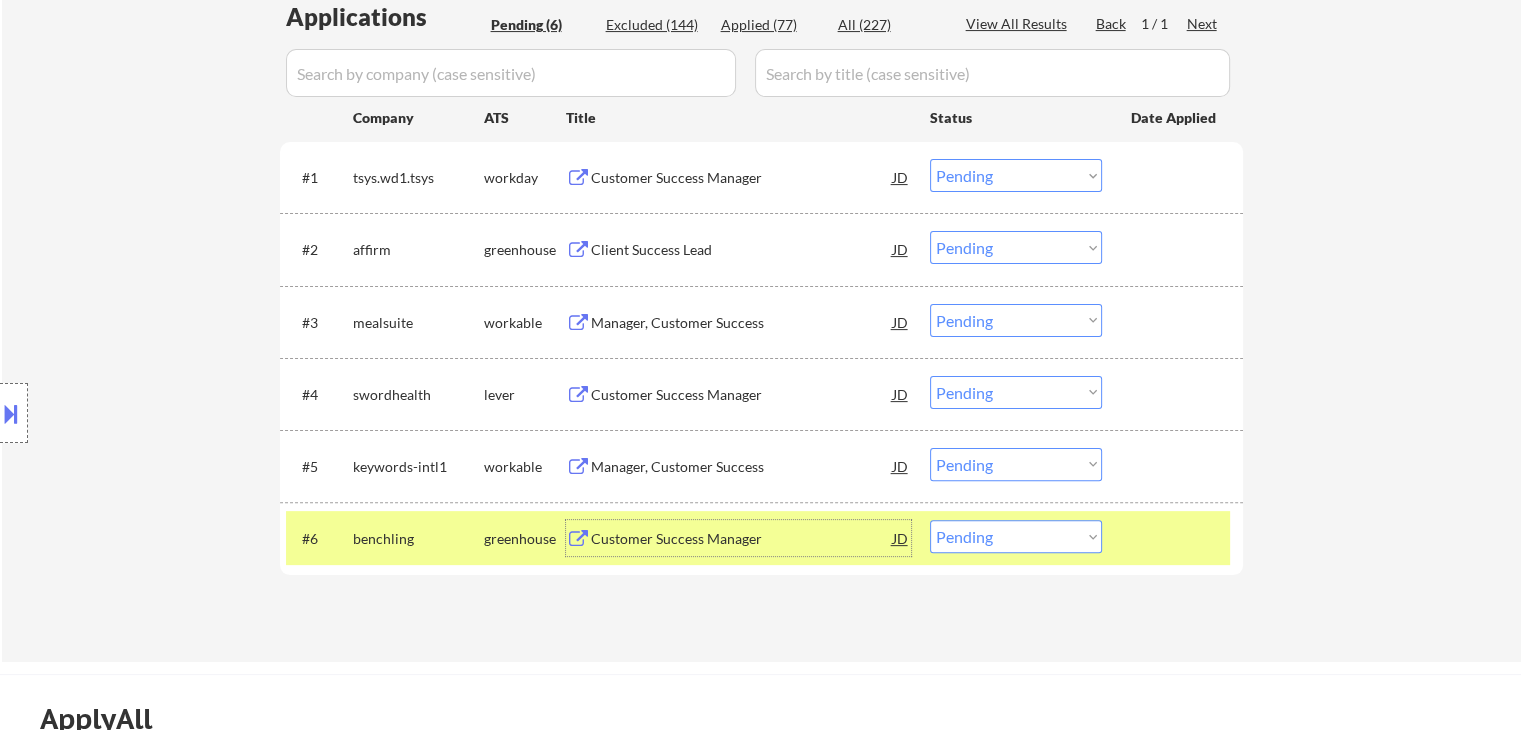click at bounding box center [14, 413] 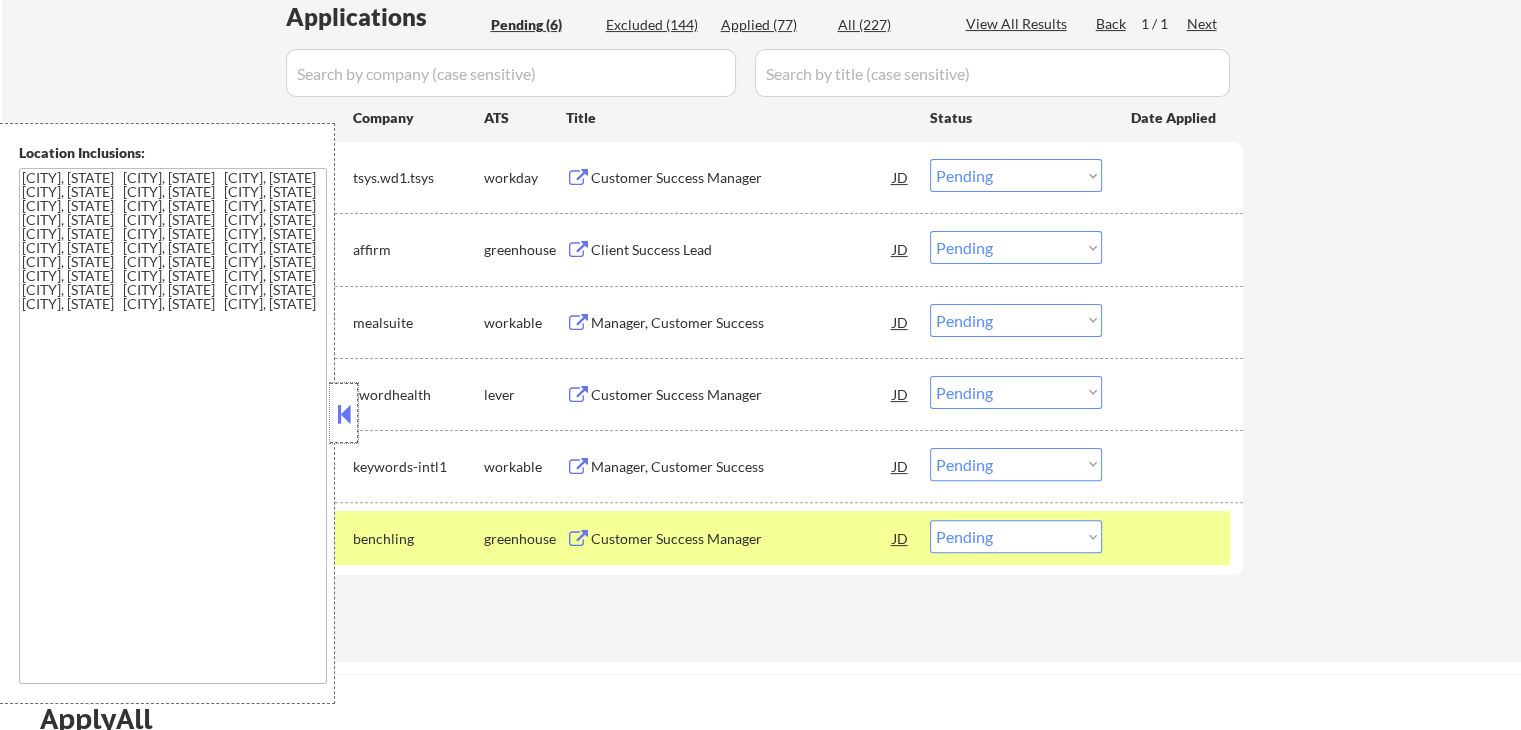 click at bounding box center (344, 413) 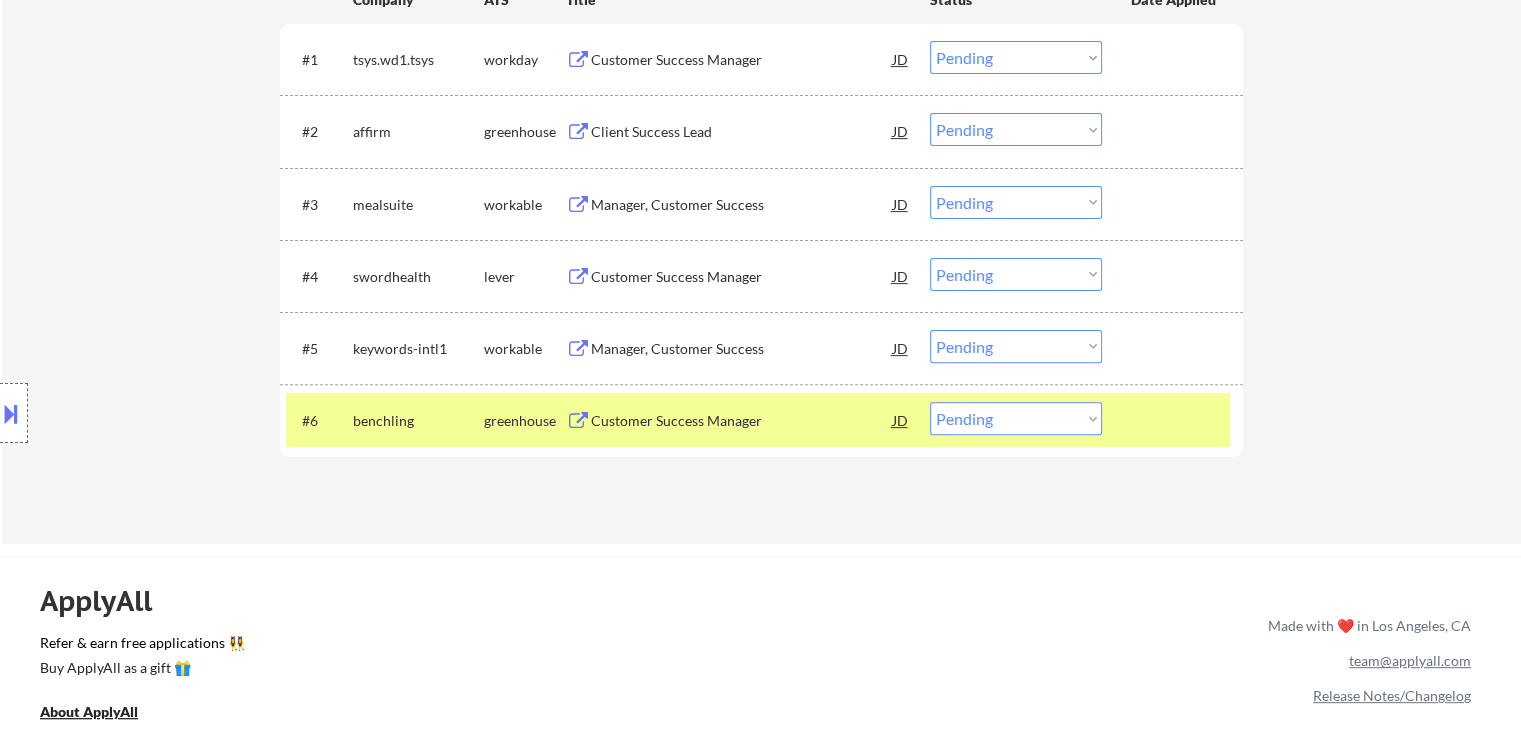 scroll, scrollTop: 800, scrollLeft: 0, axis: vertical 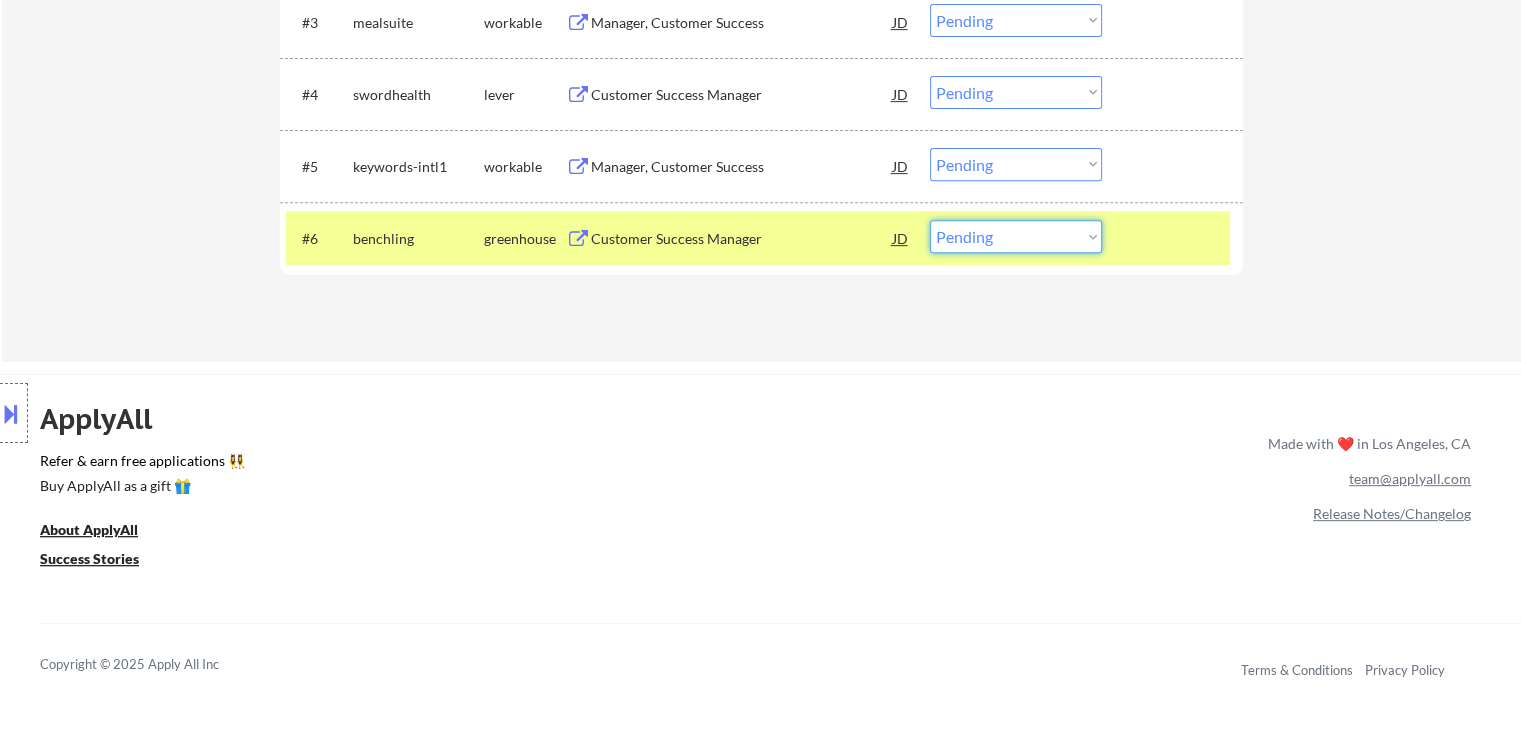 click on "Choose an option... Pending Applied Excluded (Questions) Excluded (Expired) Excluded (Location) Excluded (Bad Match) Excluded (Blocklist) Excluded (Salary) Excluded (Other)" at bounding box center [1016, 236] 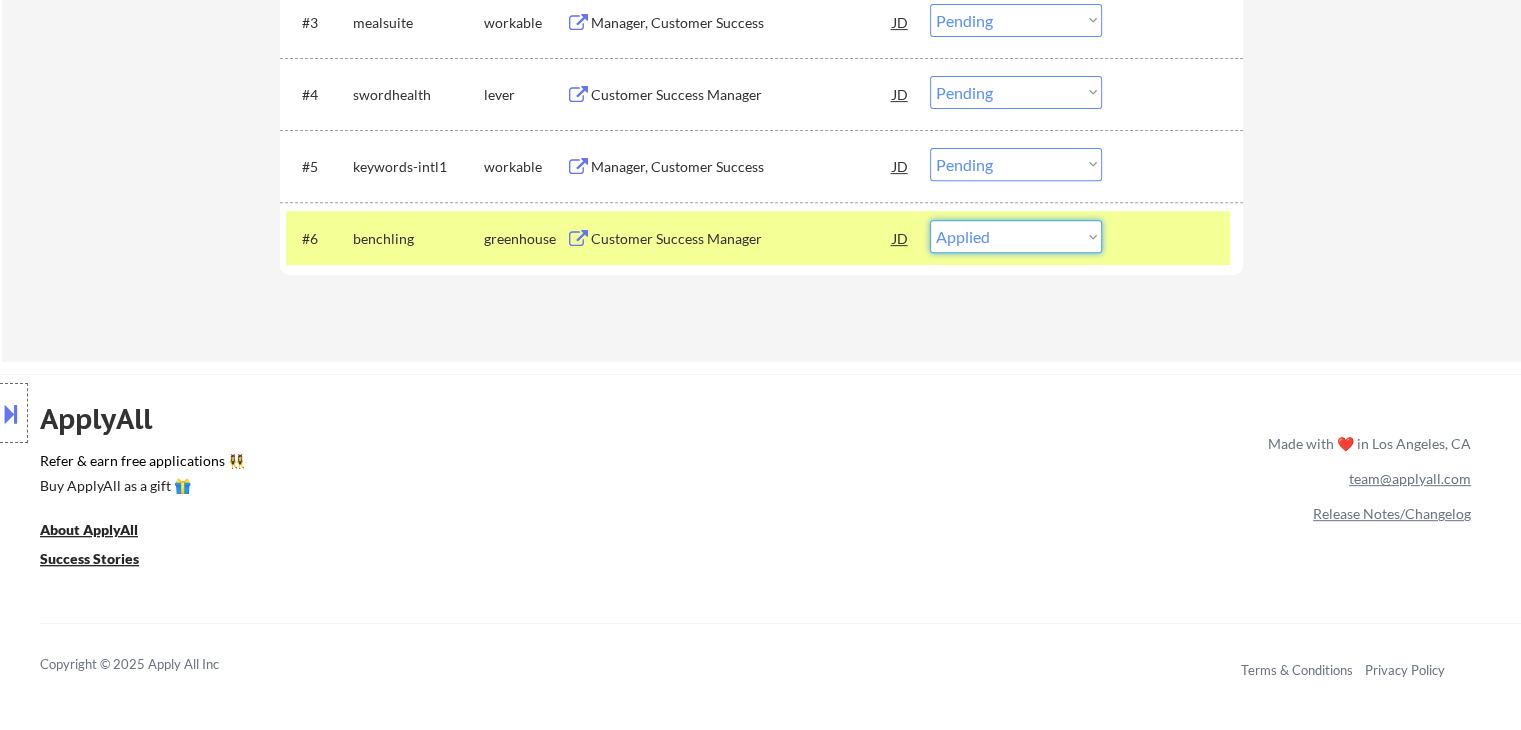 click on "Choose an option... Pending Applied Excluded (Questions) Excluded (Expired) Excluded (Location) Excluded (Bad Match) Excluded (Blocklist) Excluded (Salary) Excluded (Other)" at bounding box center (1016, 236) 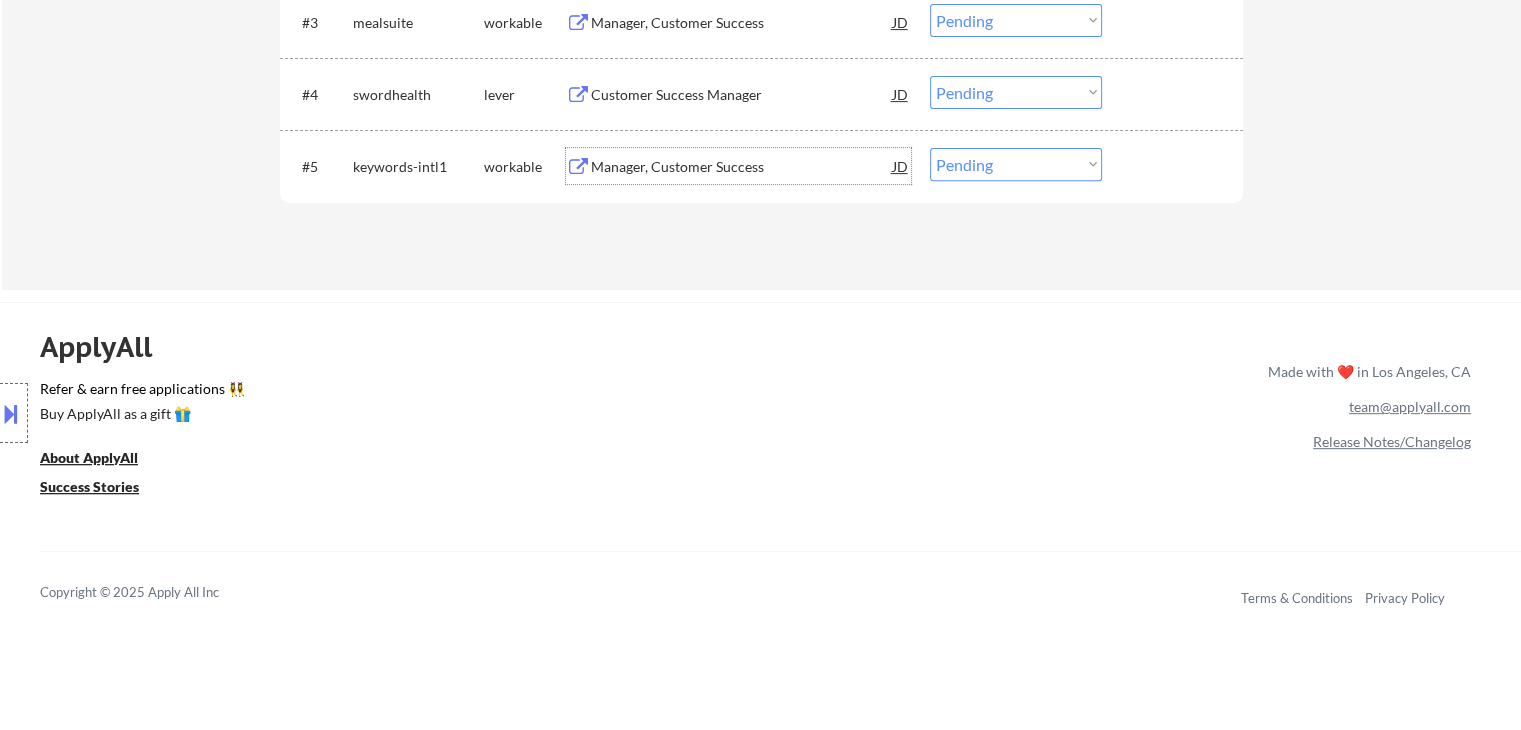 click on "Manager, Customer Success" at bounding box center [742, 167] 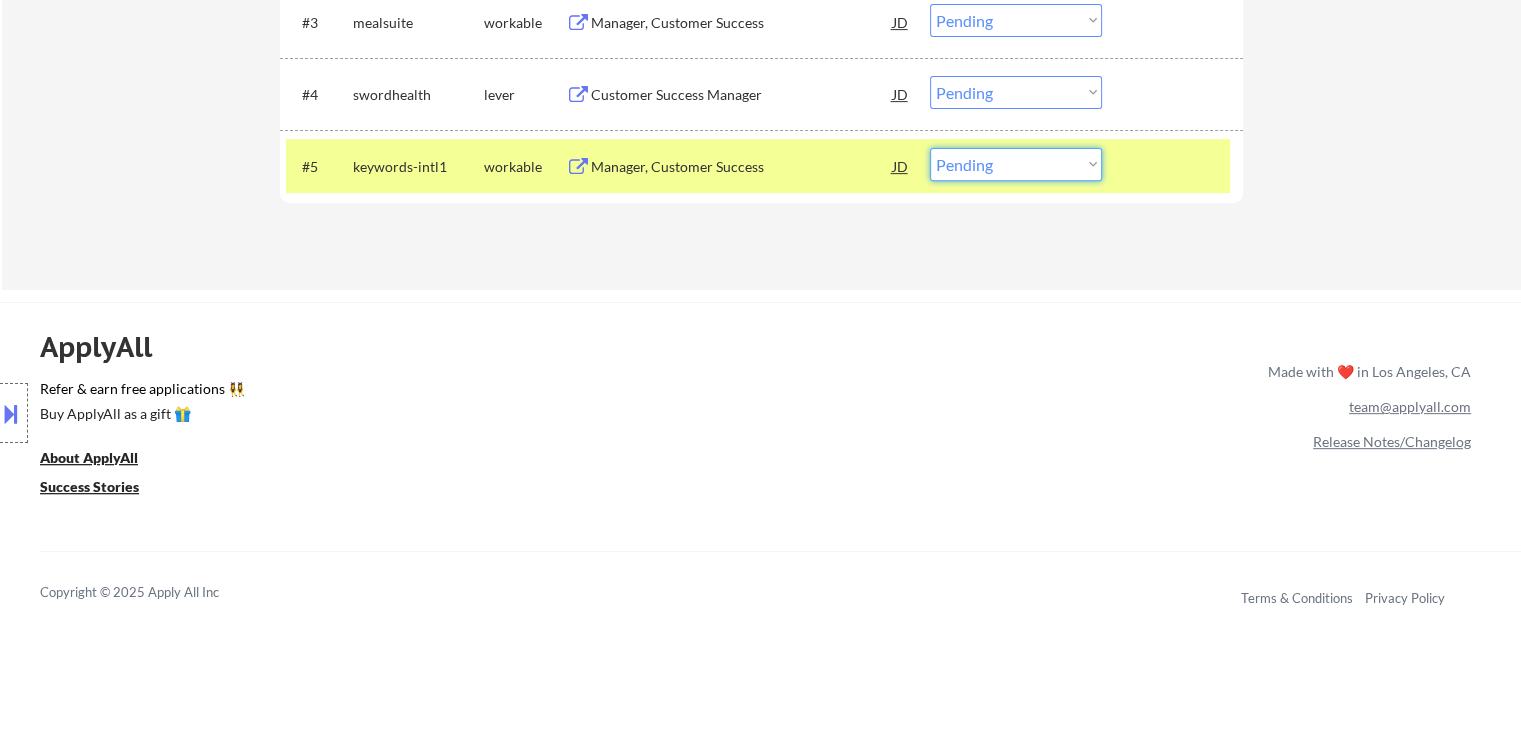 click on "Choose an option... Pending Applied Excluded (Questions) Excluded (Expired) Excluded (Location) Excluded (Bad Match) Excluded (Blocklist) Excluded (Salary) Excluded (Other)" at bounding box center [1016, 164] 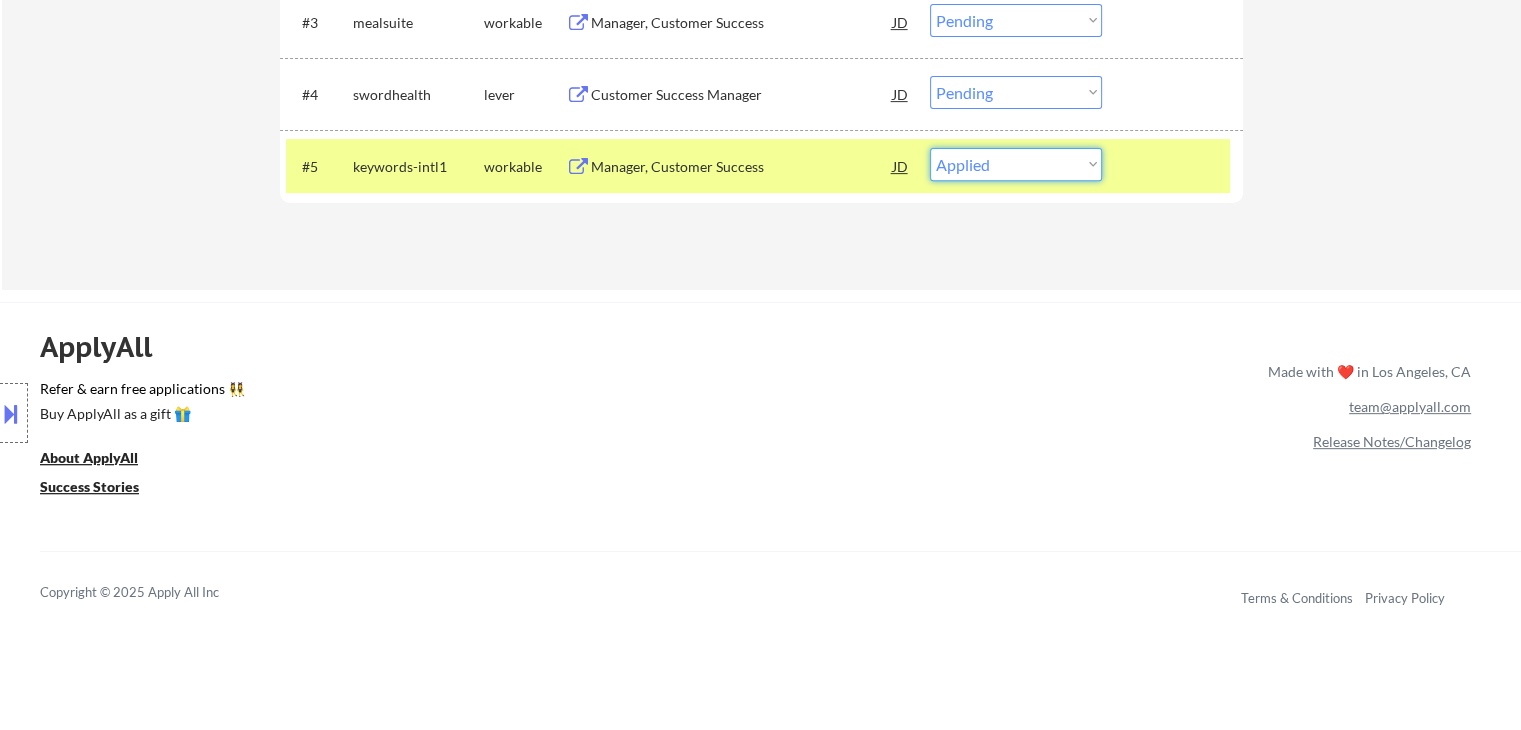 click on "Choose an option... Pending Applied Excluded (Questions) Excluded (Expired) Excluded (Location) Excluded (Bad Match) Excluded (Blocklist) Excluded (Salary) Excluded (Other)" at bounding box center (1016, 164) 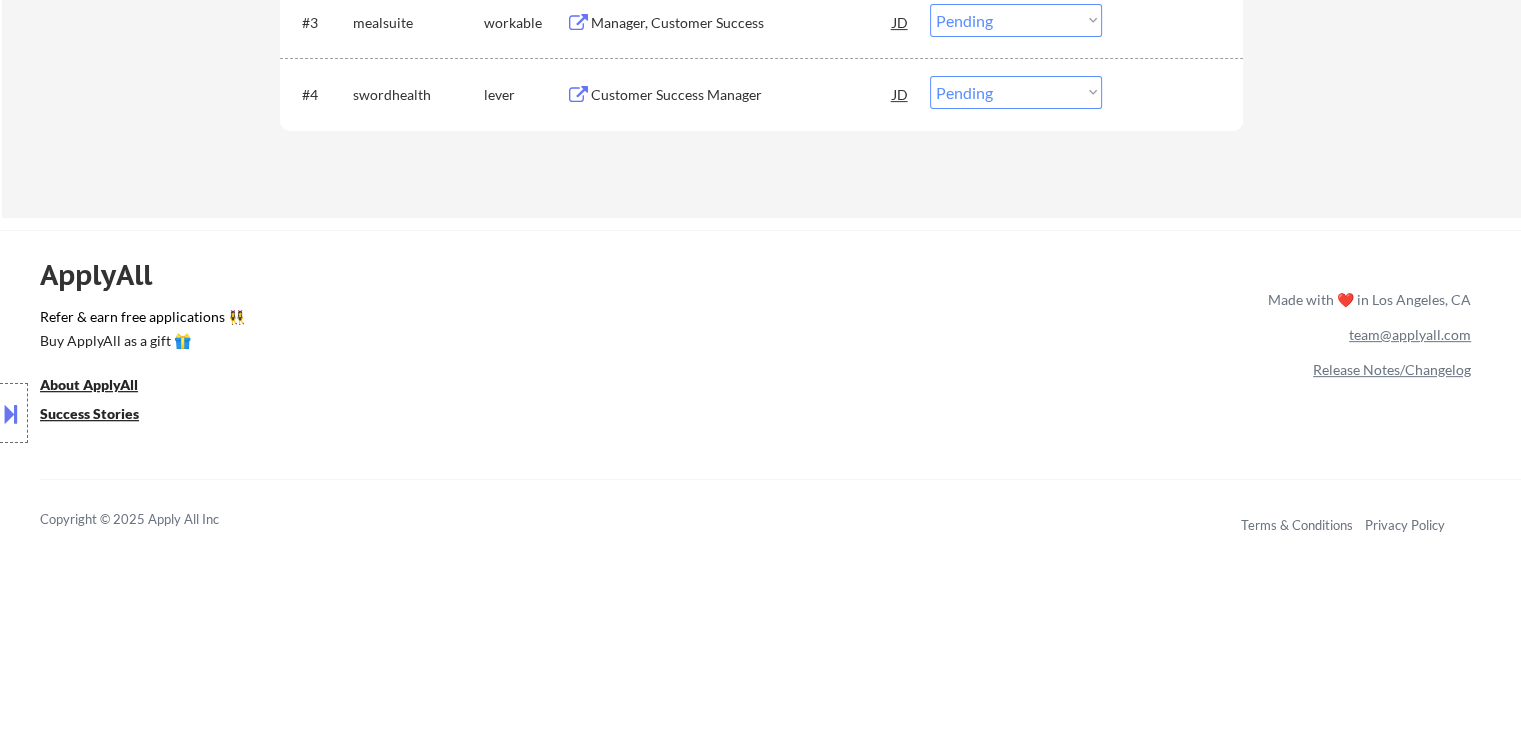 scroll, scrollTop: 700, scrollLeft: 0, axis: vertical 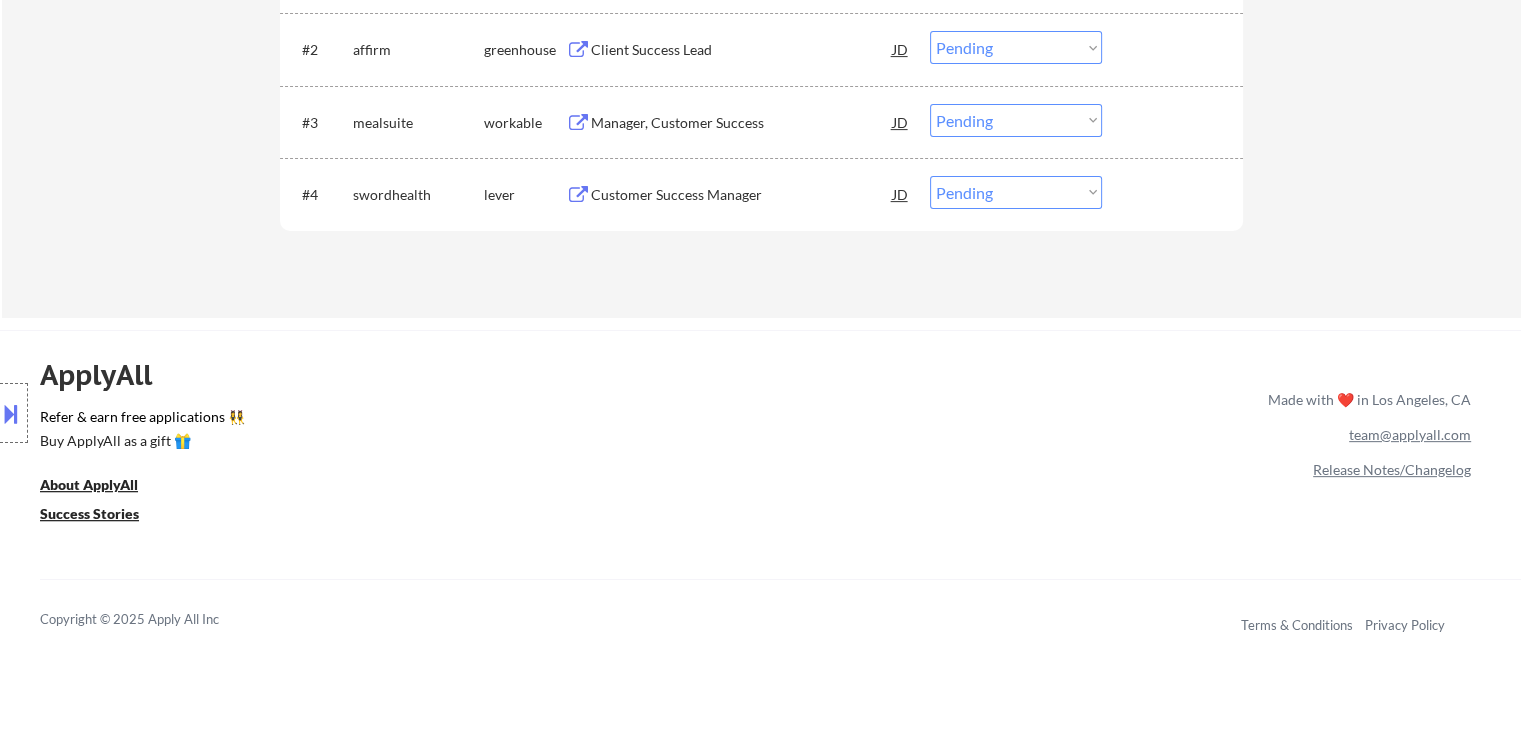click on "Customer Success Manager" at bounding box center (742, 195) 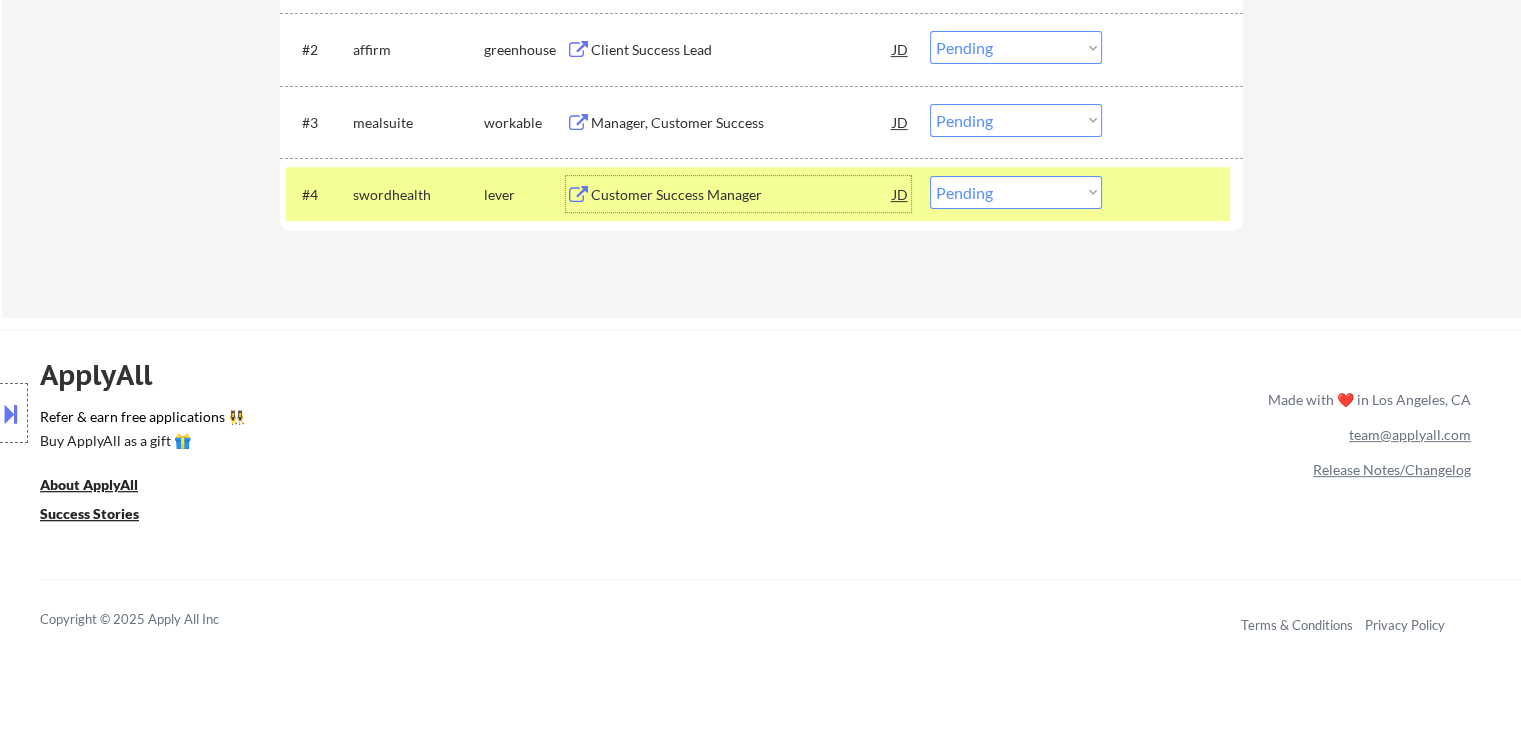click on "Choose an option... Pending Applied Excluded (Questions) Excluded (Expired) Excluded (Location) Excluded (Bad Match) Excluded (Blocklist) Excluded (Salary) Excluded (Other)" at bounding box center [1016, 192] 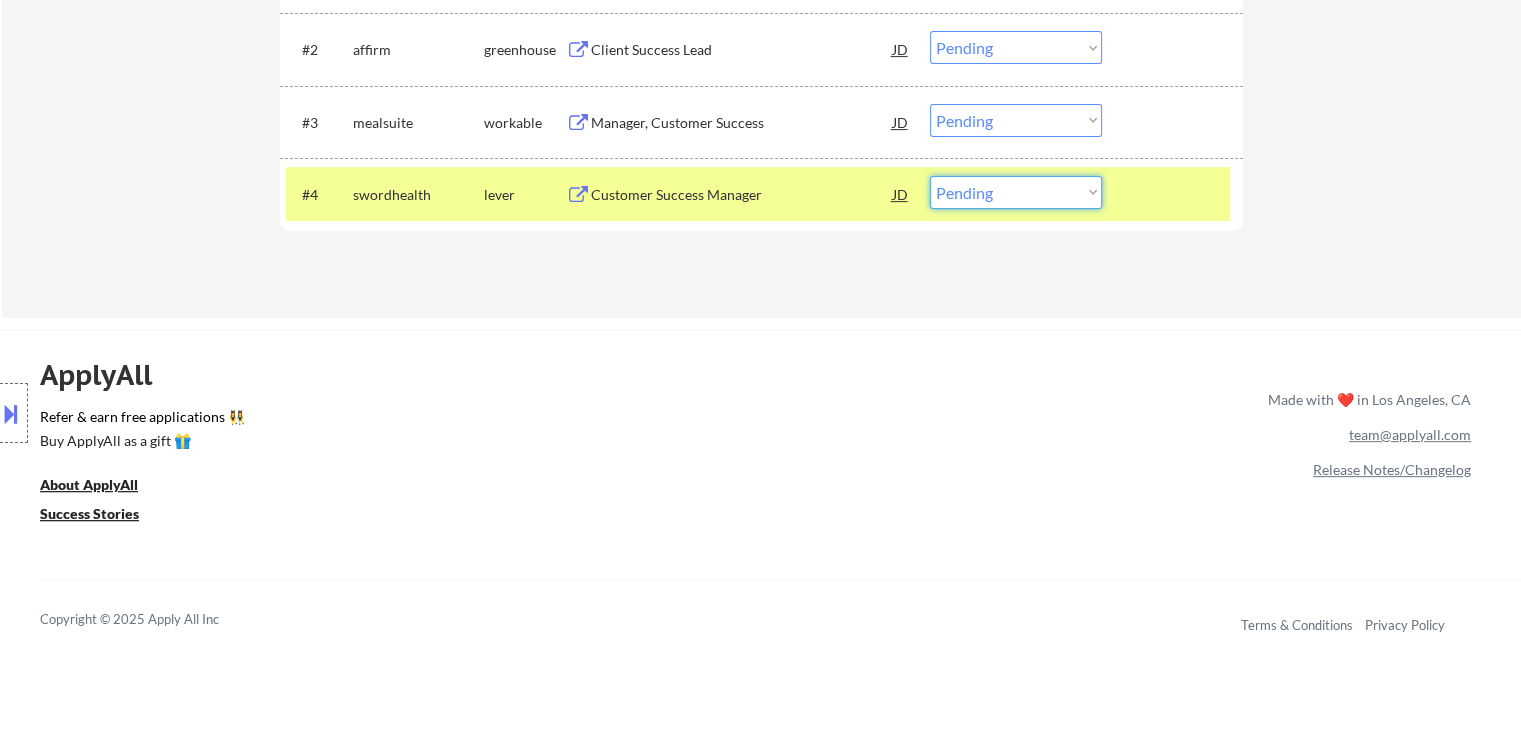 select on ""applied"" 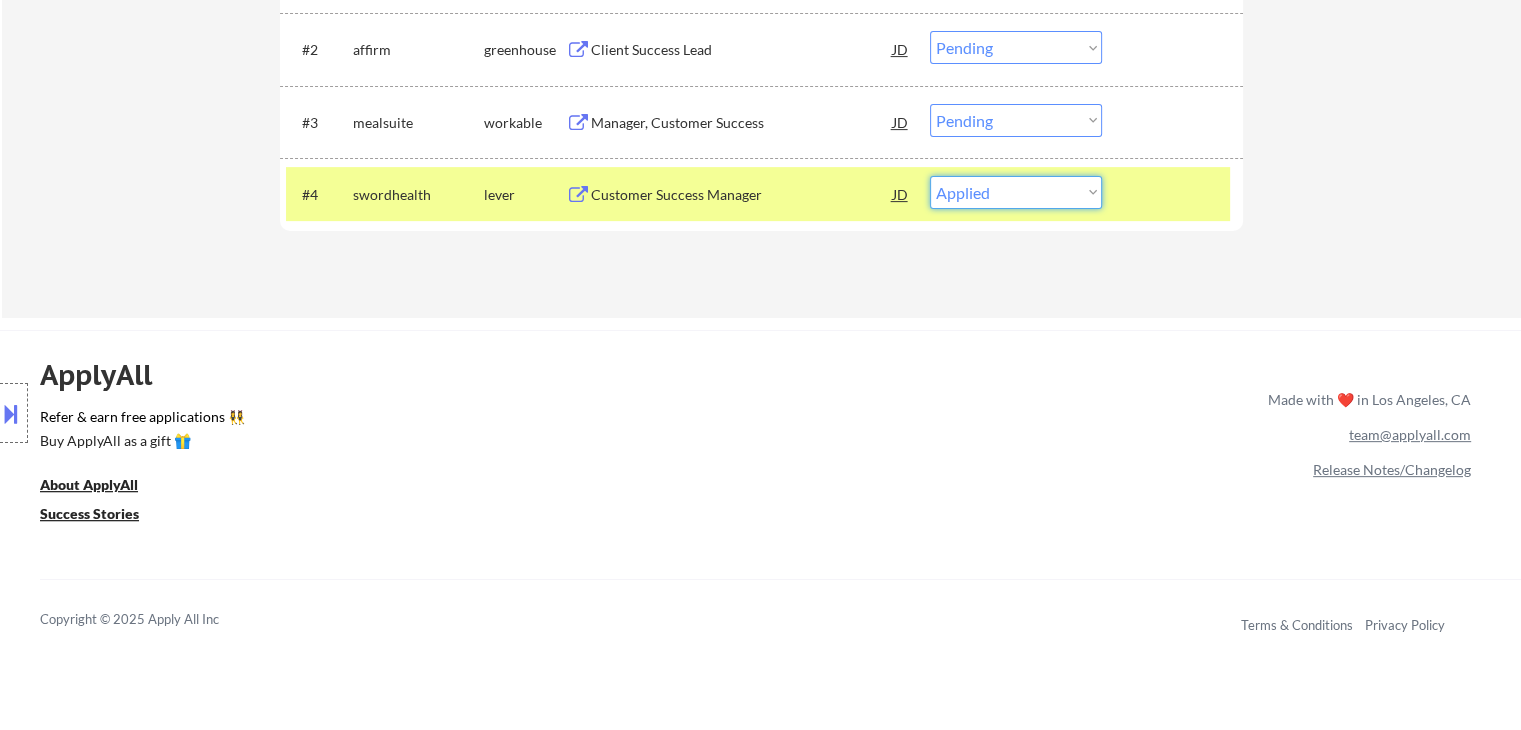 click on "Choose an option... Pending Applied Excluded (Questions) Excluded (Expired) Excluded (Location) Excluded (Bad Match) Excluded (Blocklist) Excluded (Salary) Excluded (Other)" at bounding box center [1016, 192] 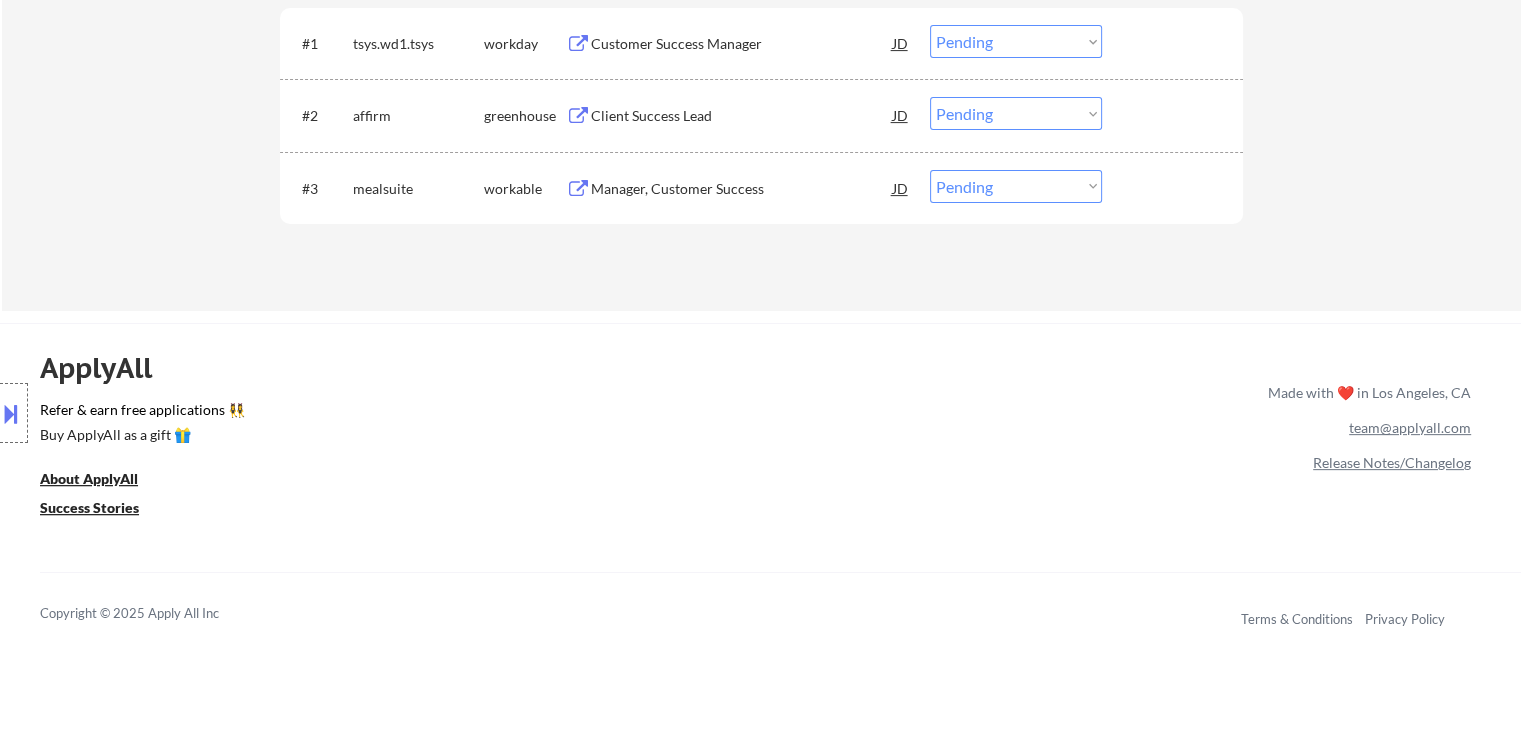 scroll, scrollTop: 600, scrollLeft: 0, axis: vertical 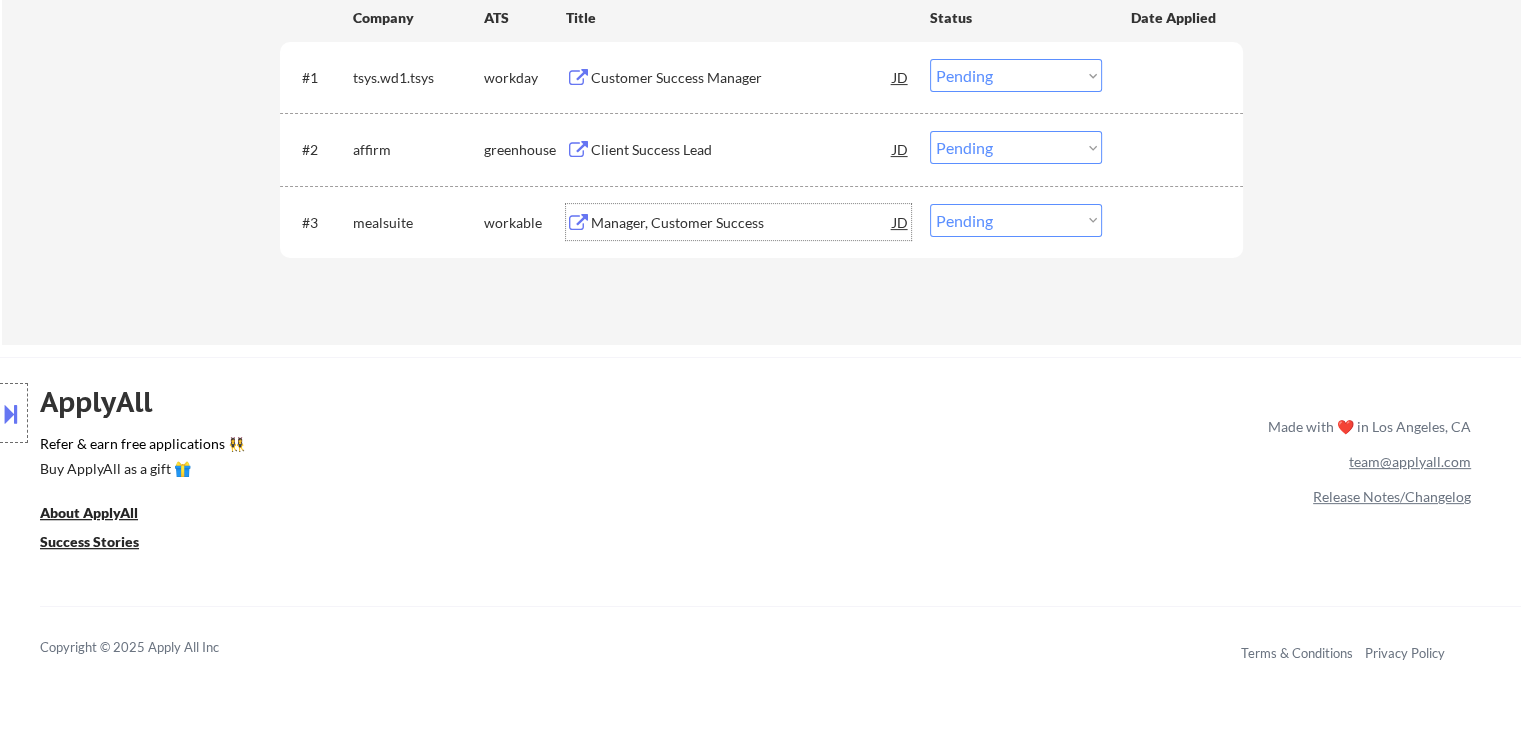click on "Manager, Customer Success" at bounding box center [742, 223] 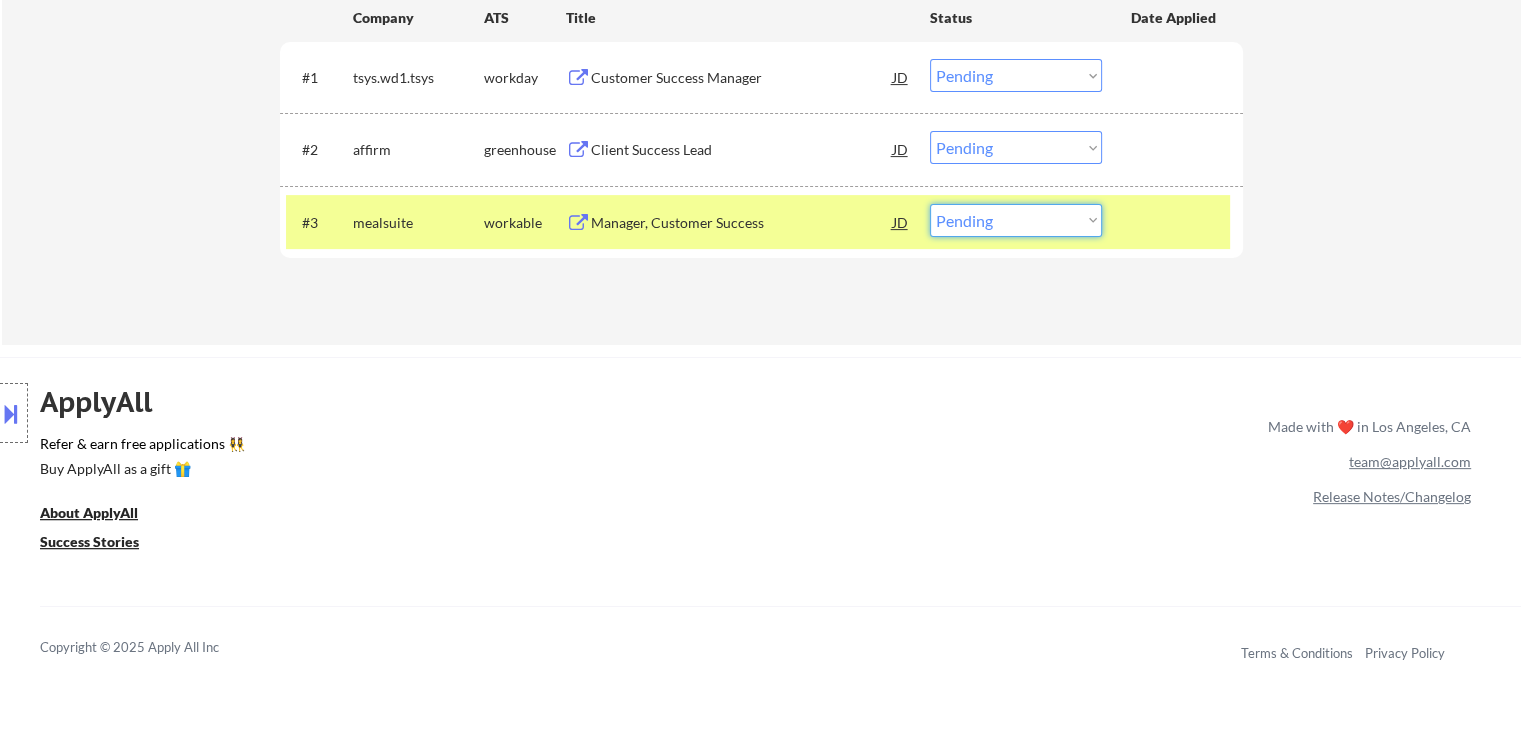 click on "Choose an option... Pending Applied Excluded (Questions) Excluded (Expired) Excluded (Location) Excluded (Bad Match) Excluded (Blocklist) Excluded (Salary) Excluded (Other)" at bounding box center [1016, 220] 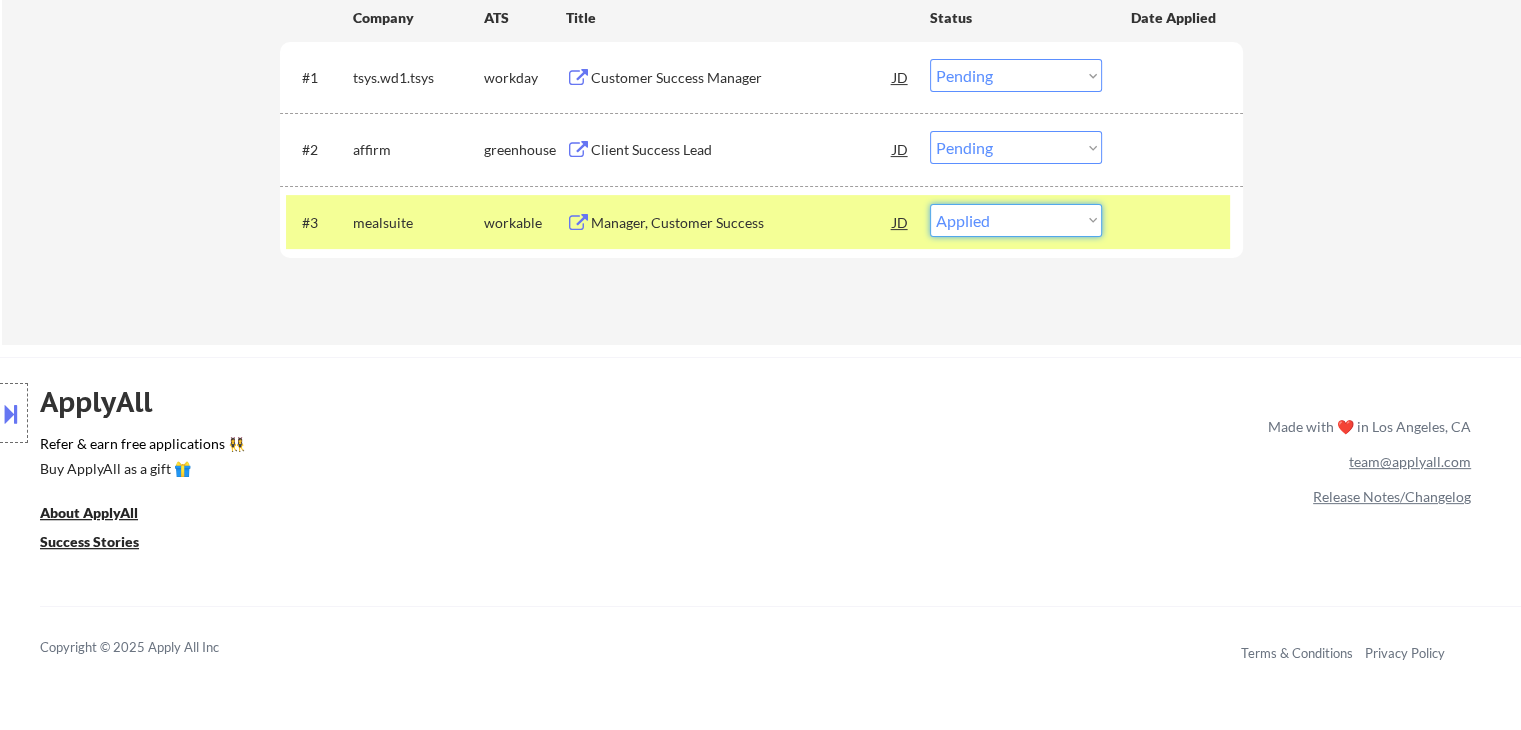 click on "Choose an option... Pending Applied Excluded (Questions) Excluded (Expired) Excluded (Location) Excluded (Bad Match) Excluded (Blocklist) Excluded (Salary) Excluded (Other)" at bounding box center (1016, 220) 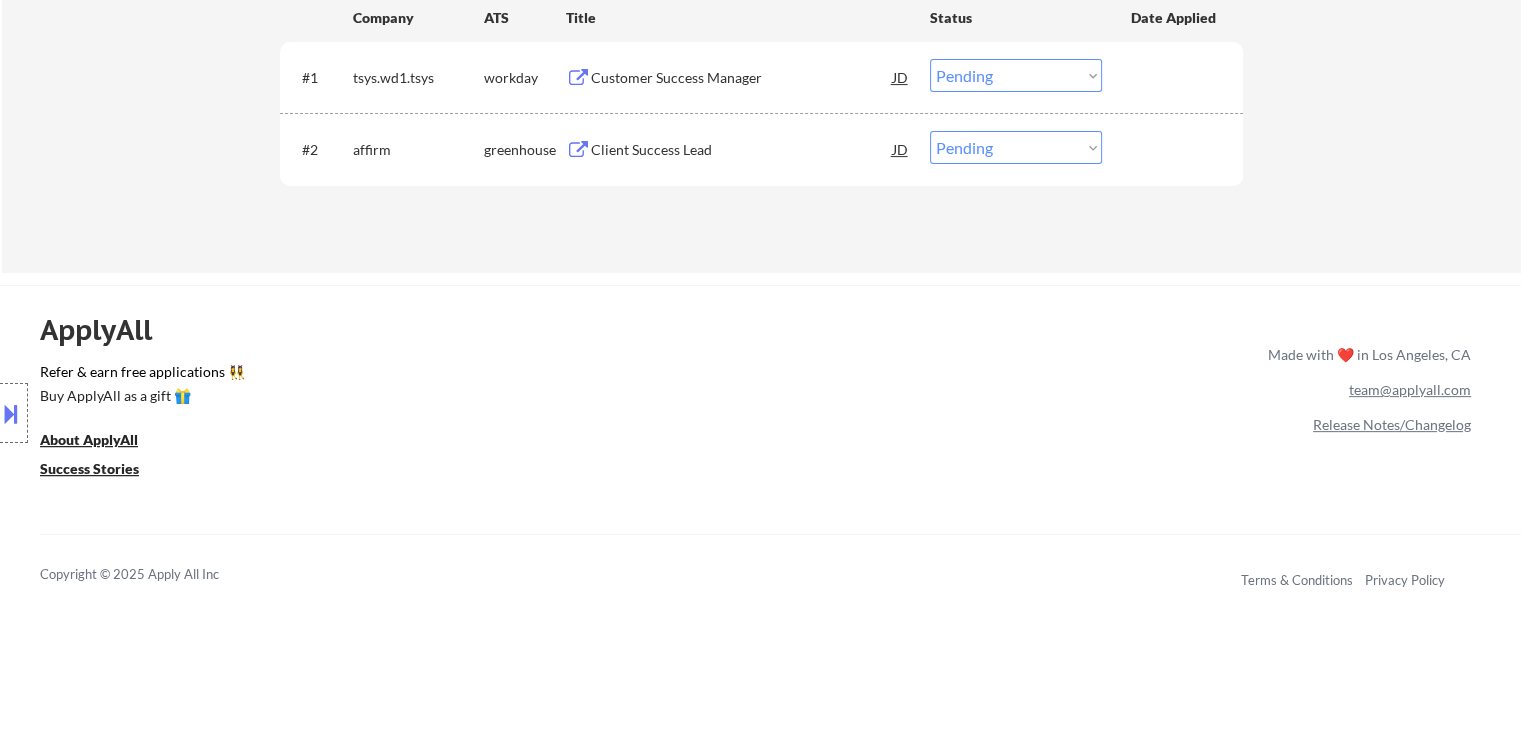 click on "Client Success Lead" at bounding box center (742, 150) 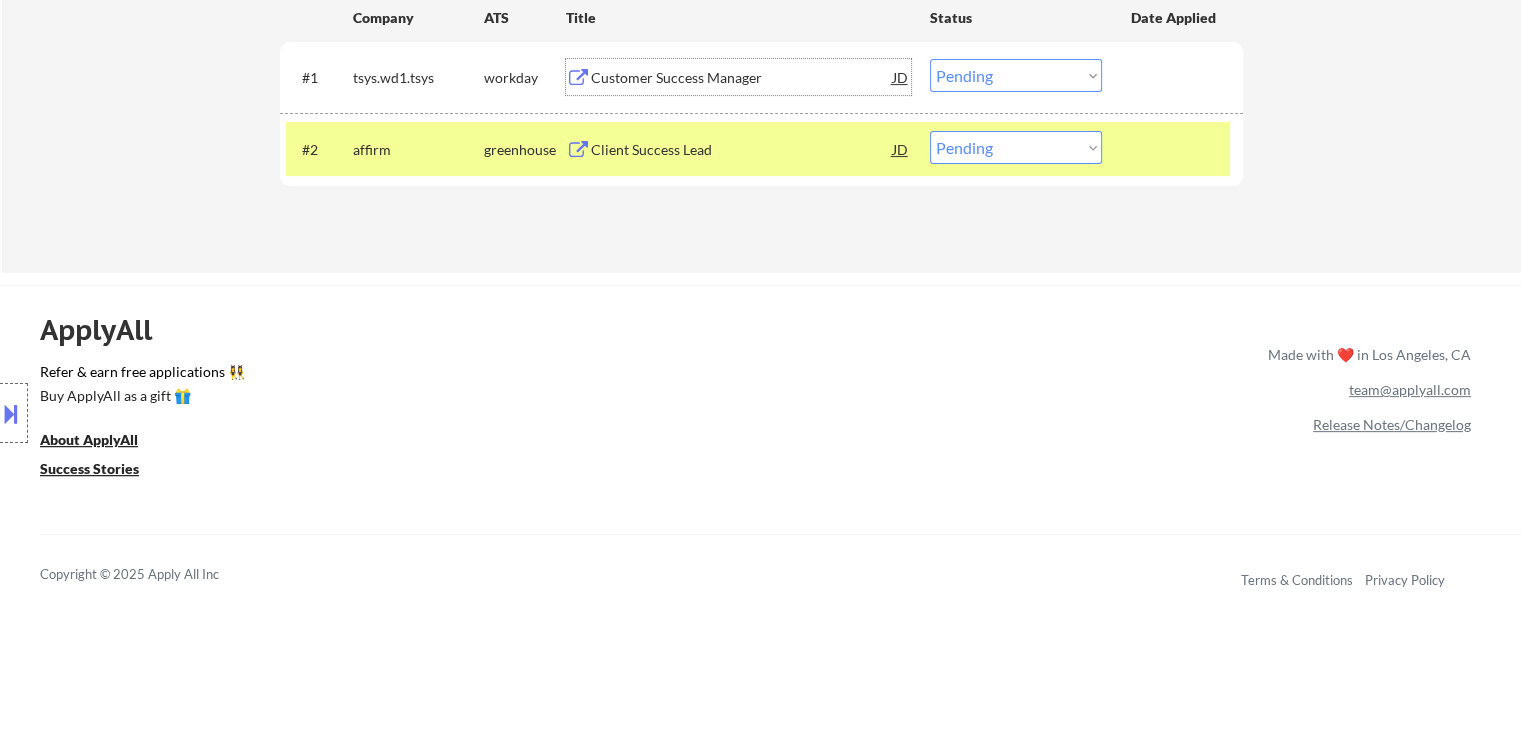 click on "Customer Success Manager" at bounding box center [742, 78] 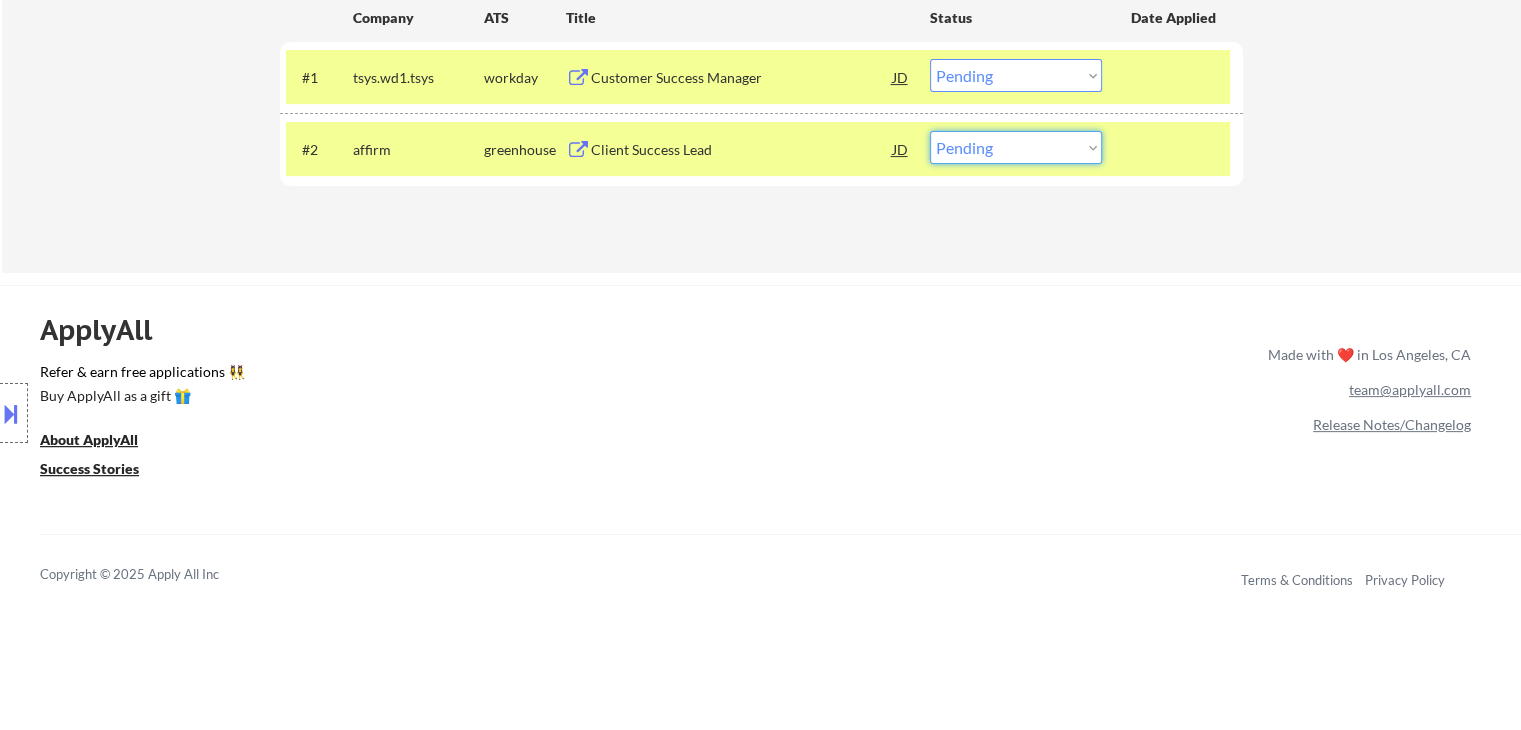 click on "Choose an option... Pending Applied Excluded (Questions) Excluded (Expired) Excluded (Location) Excluded (Bad Match) Excluded (Blocklist) Excluded (Salary) Excluded (Other)" at bounding box center [1016, 147] 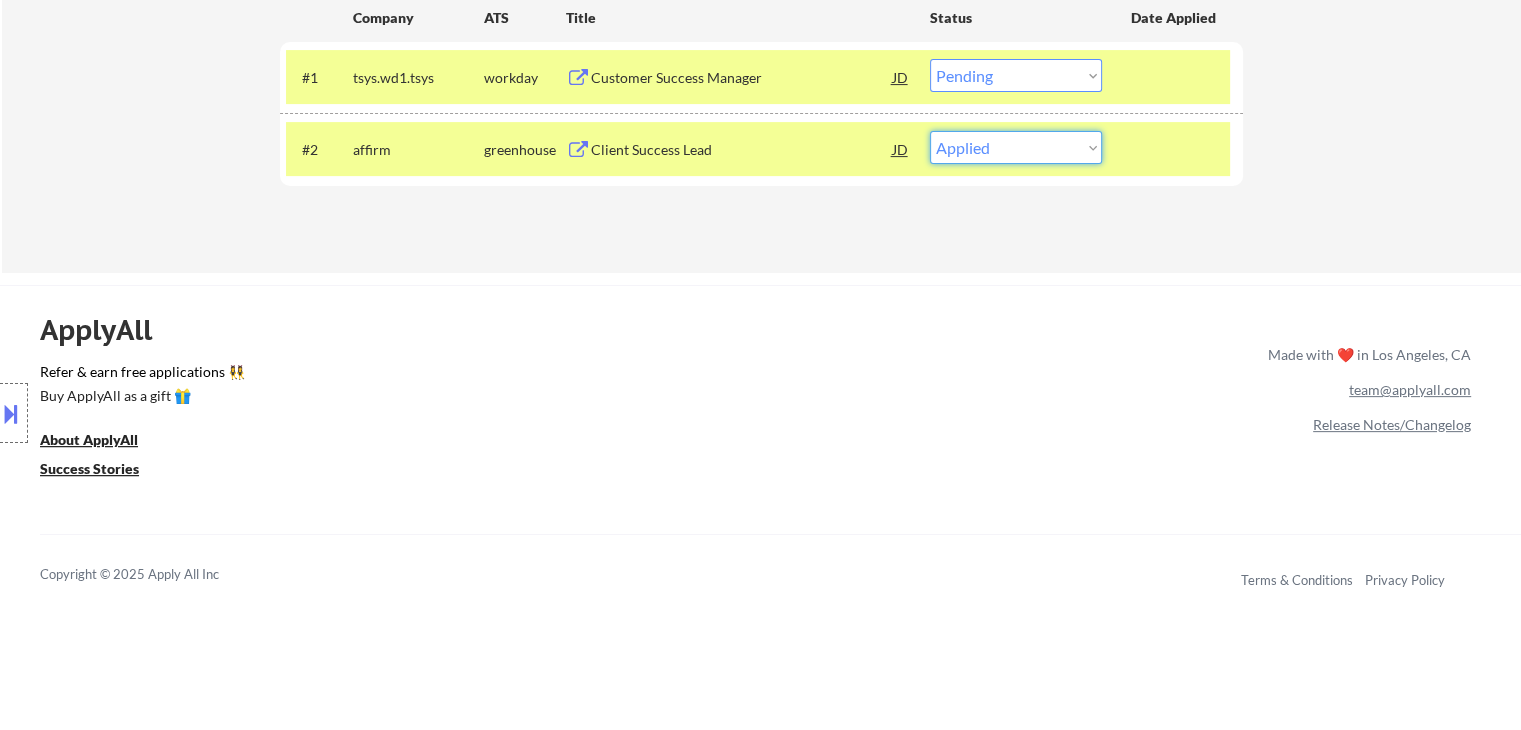 click on "Choose an option... Pending Applied Excluded (Questions) Excluded (Expired) Excluded (Location) Excluded (Bad Match) Excluded (Blocklist) Excluded (Salary) Excluded (Other)" at bounding box center (1016, 147) 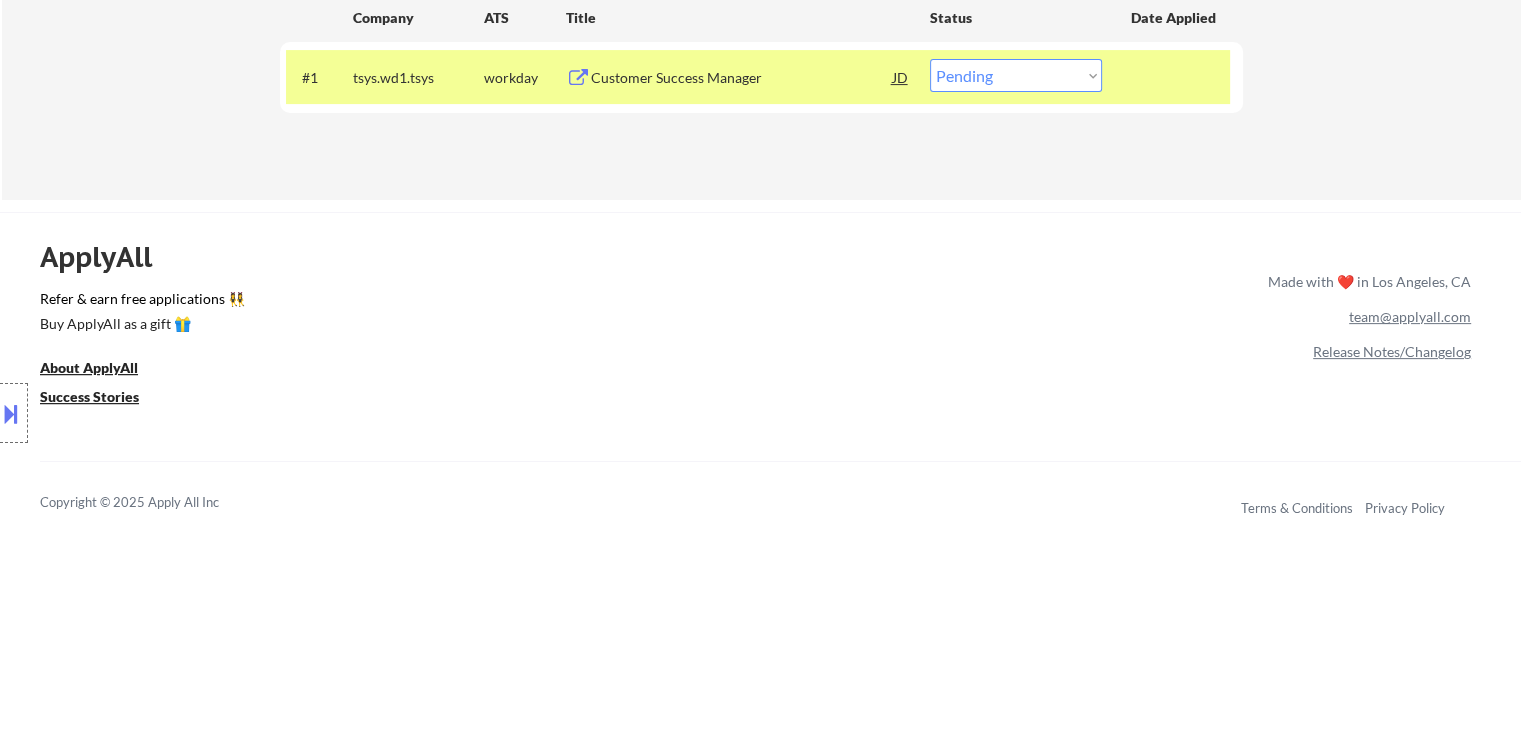 click on "Customer Success Manager" at bounding box center (742, 78) 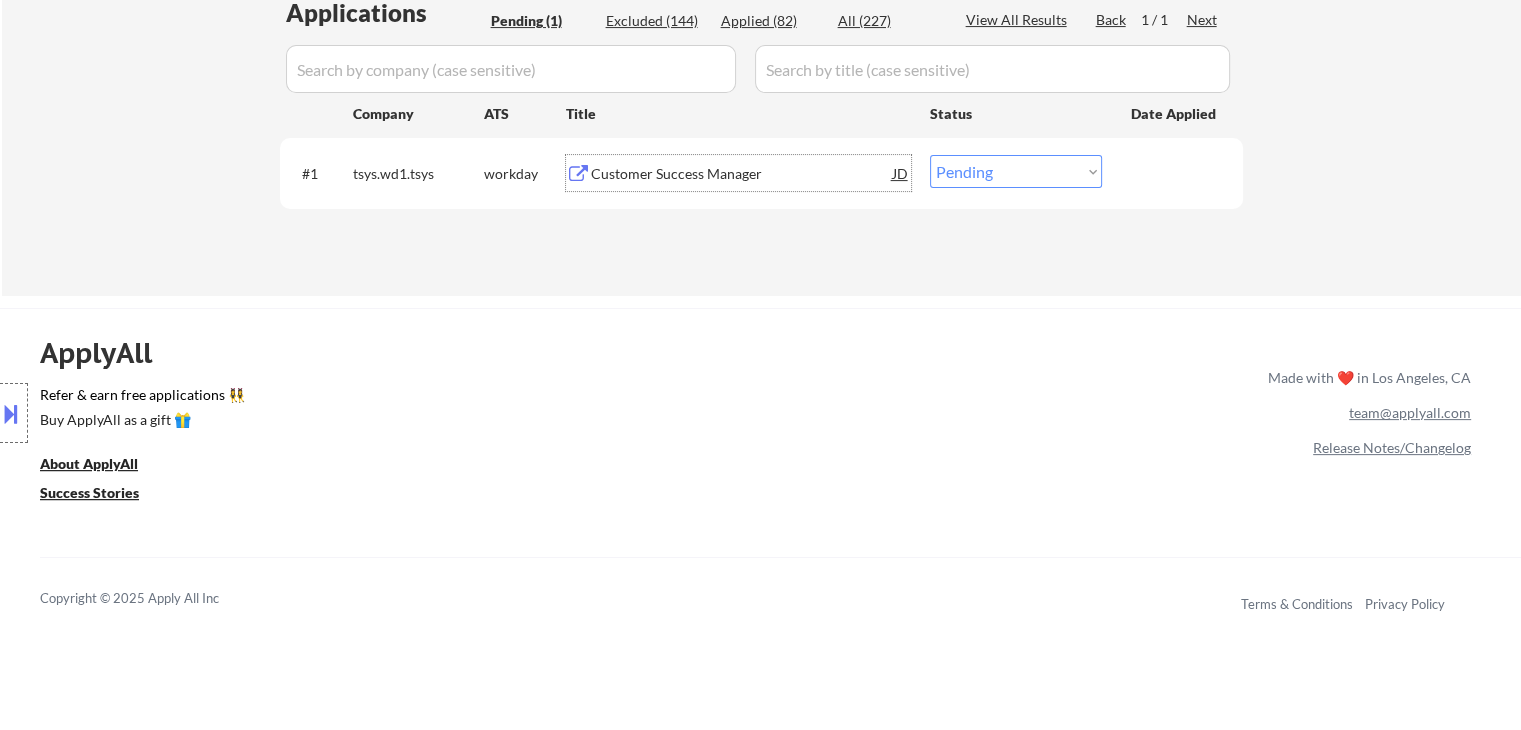 scroll, scrollTop: 400, scrollLeft: 0, axis: vertical 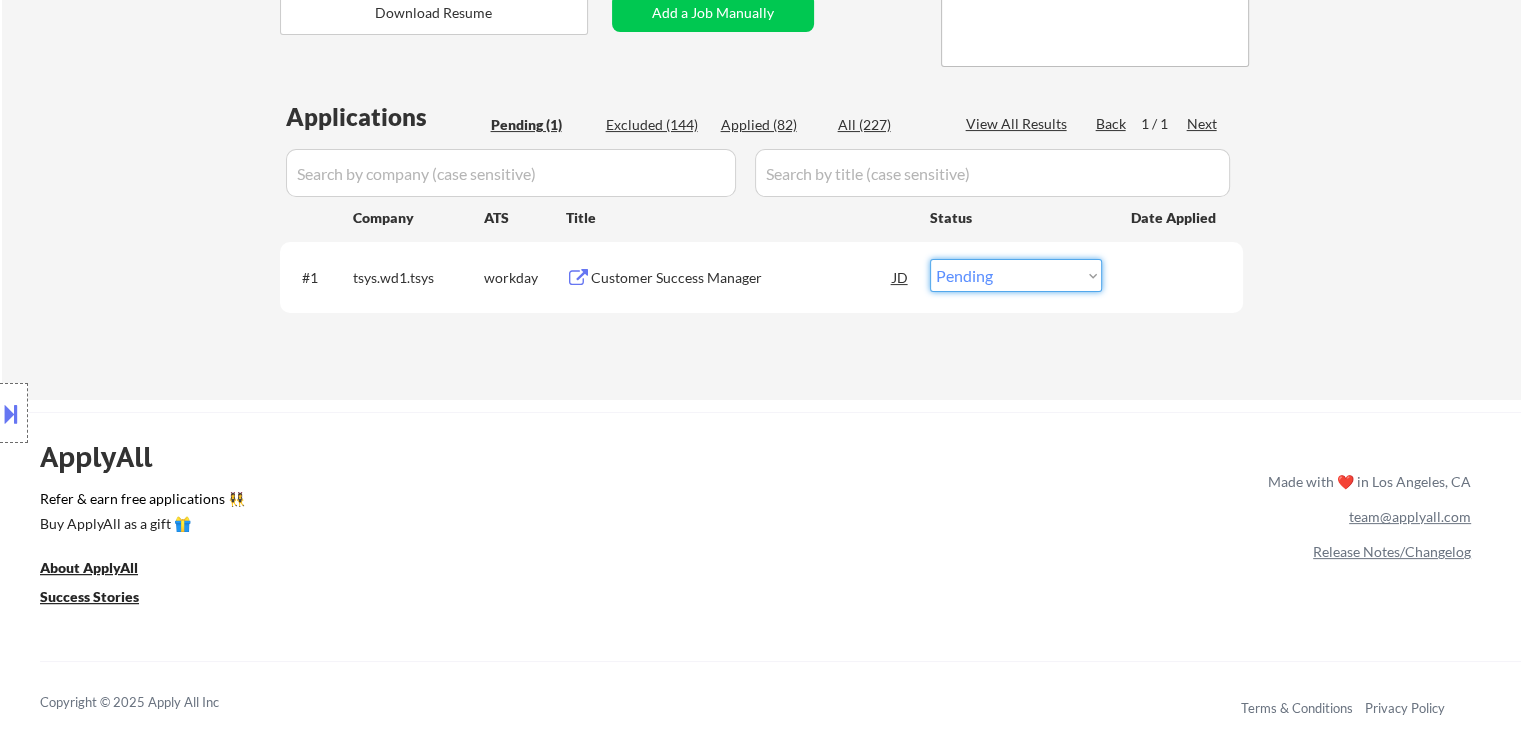 click on "Choose an option... Pending Applied Excluded (Questions) Excluded (Expired) Excluded (Location) Excluded (Bad Match) Excluded (Blocklist) Excluded (Salary) Excluded (Other)" at bounding box center [1016, 275] 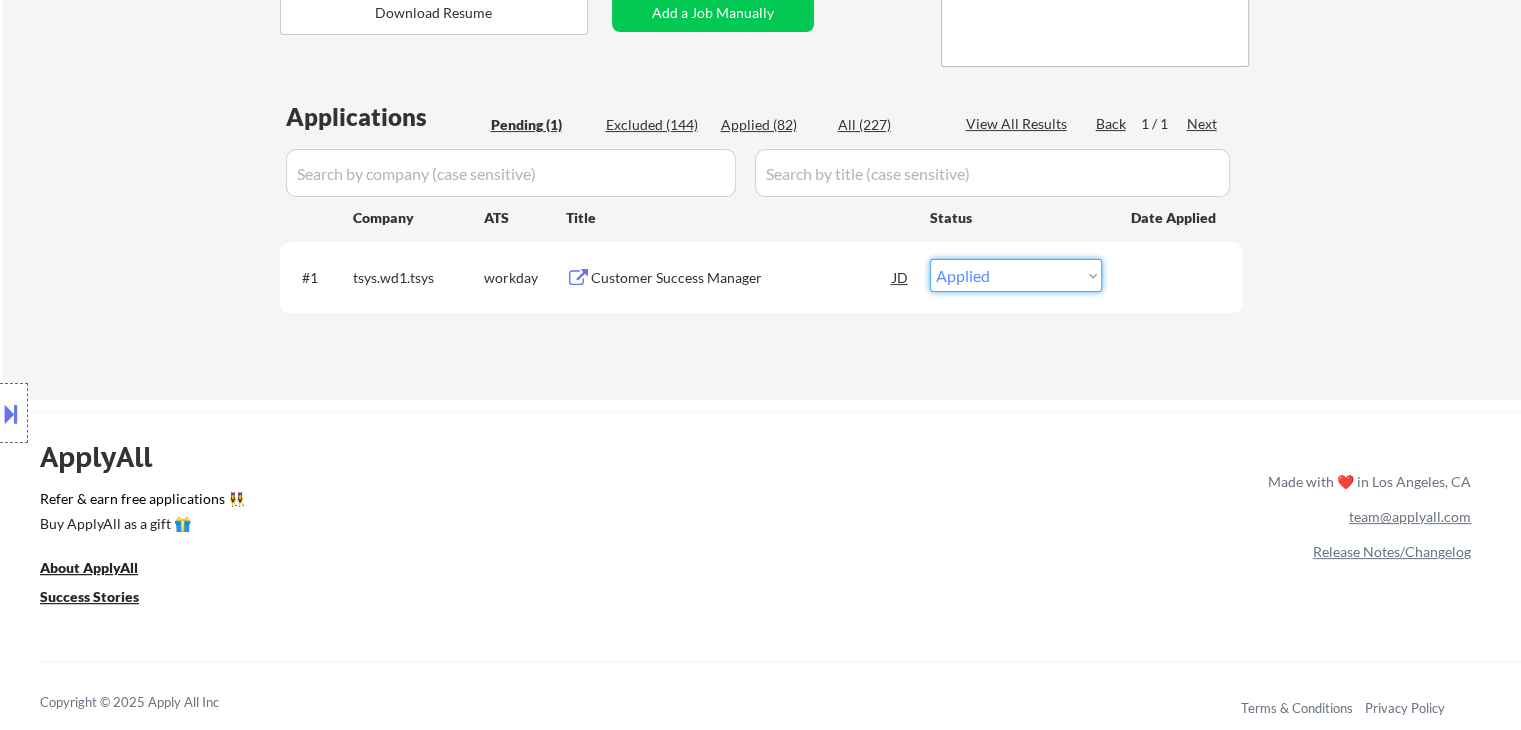 click on "Choose an option... Pending Applied Excluded (Questions) Excluded (Expired) Excluded (Location) Excluded (Bad Match) Excluded (Blocklist) Excluded (Salary) Excluded (Other)" at bounding box center [1016, 275] 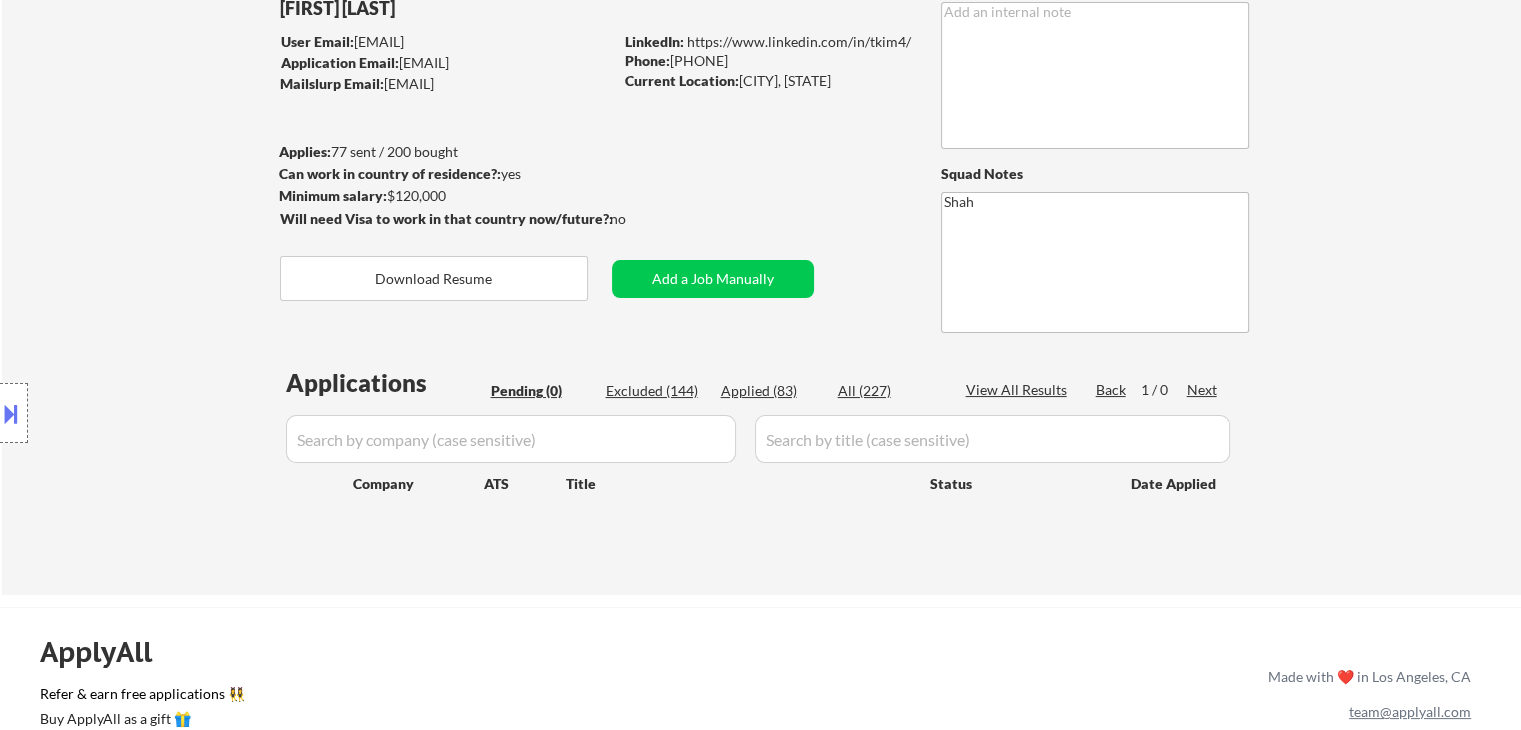 scroll, scrollTop: 100, scrollLeft: 0, axis: vertical 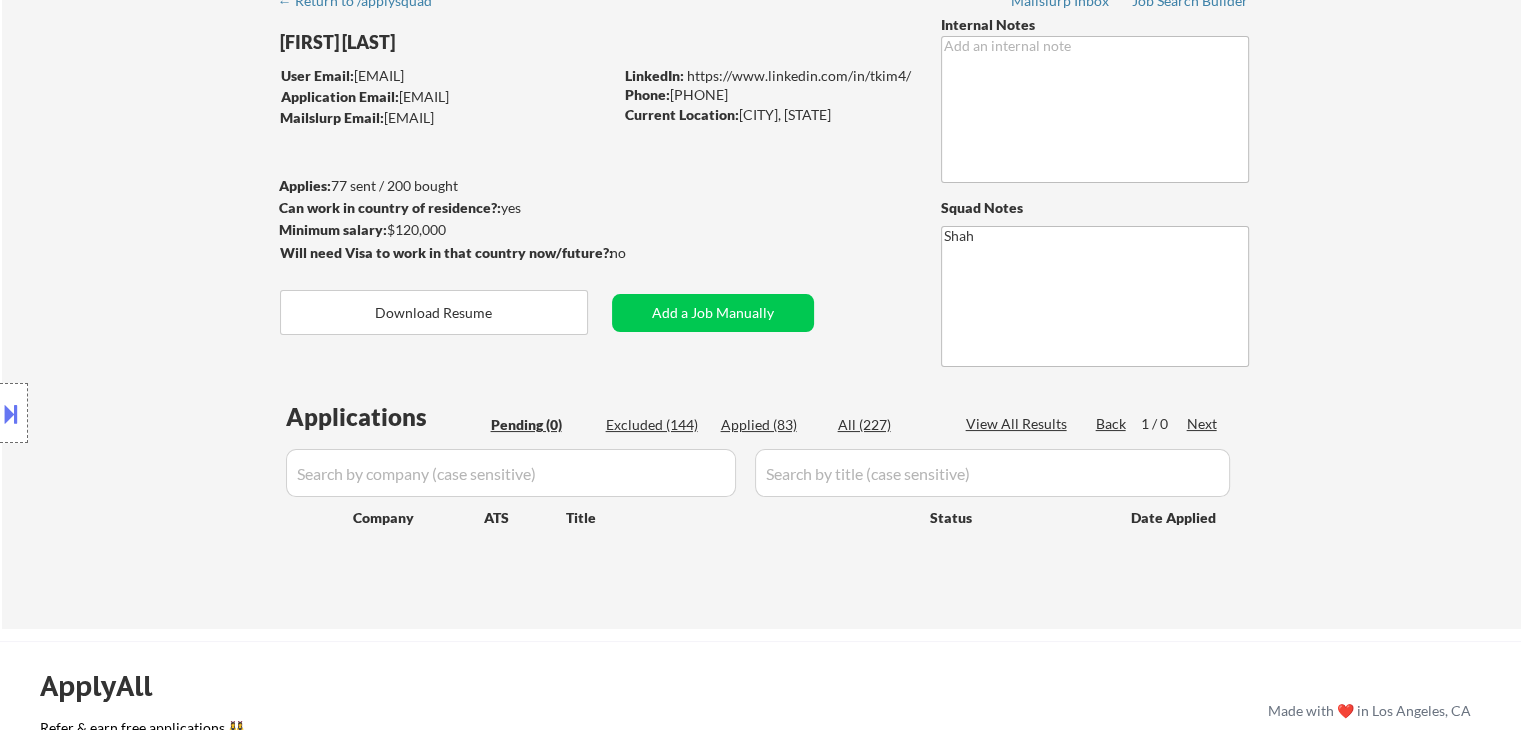 click on "Applied (83)" at bounding box center (771, 425) 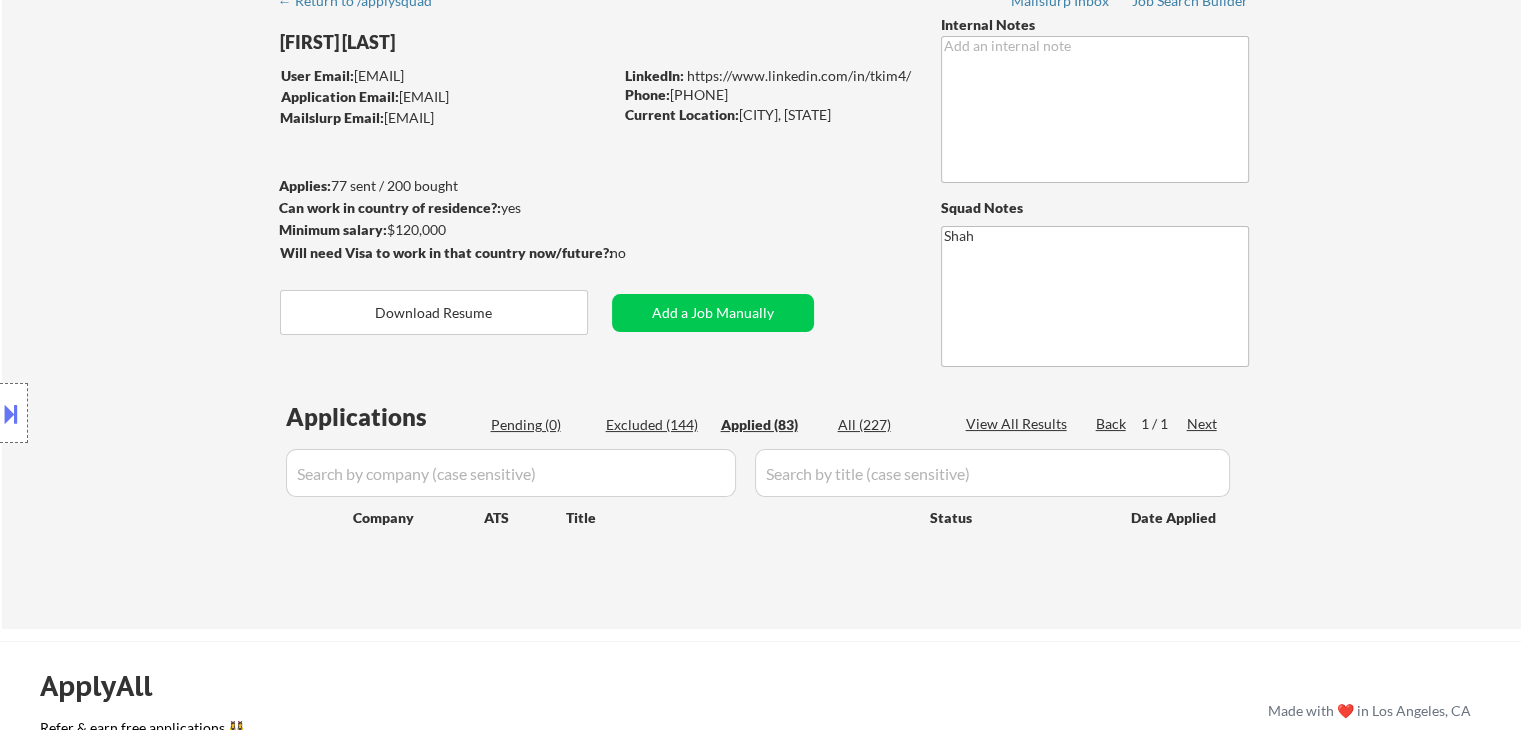select on ""applied"" 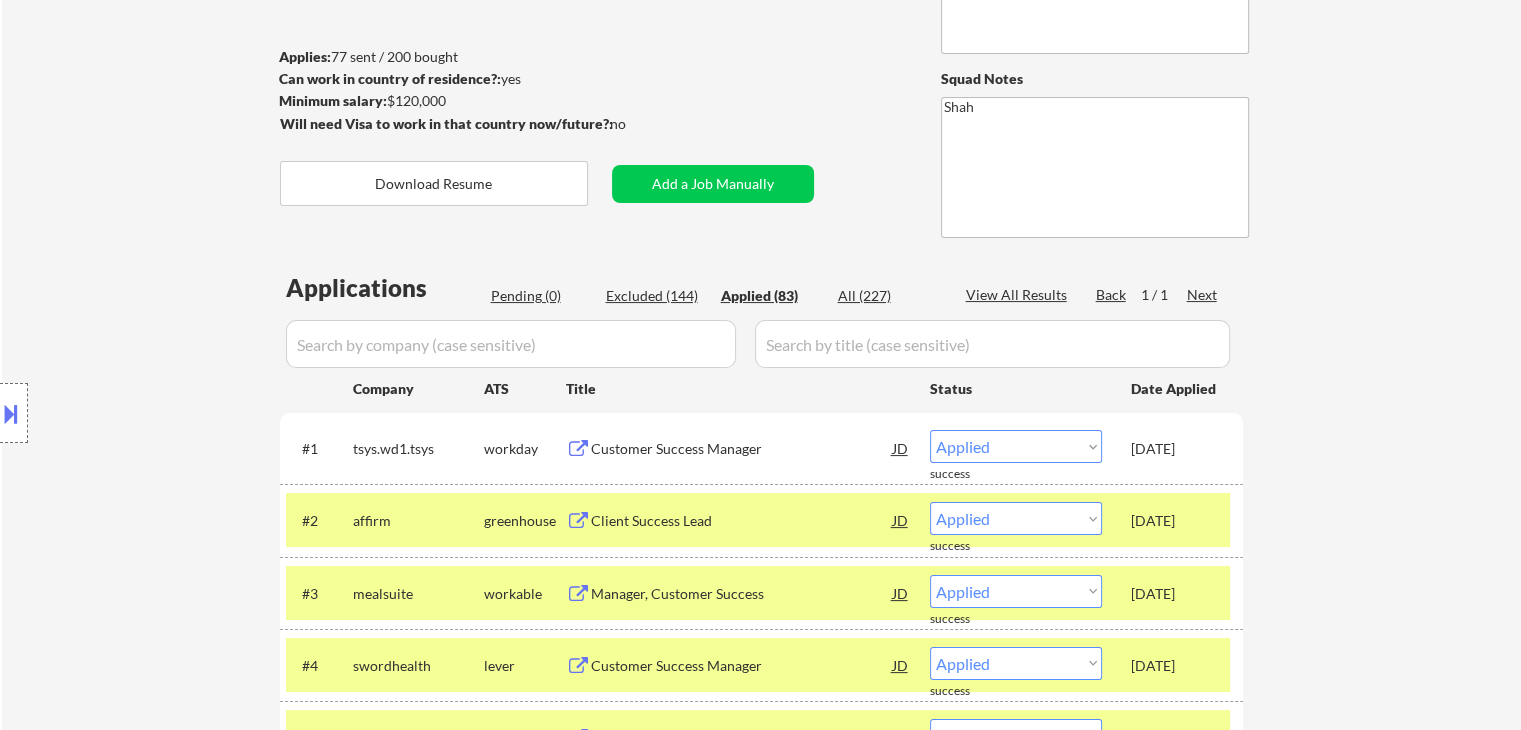 scroll, scrollTop: 200, scrollLeft: 0, axis: vertical 